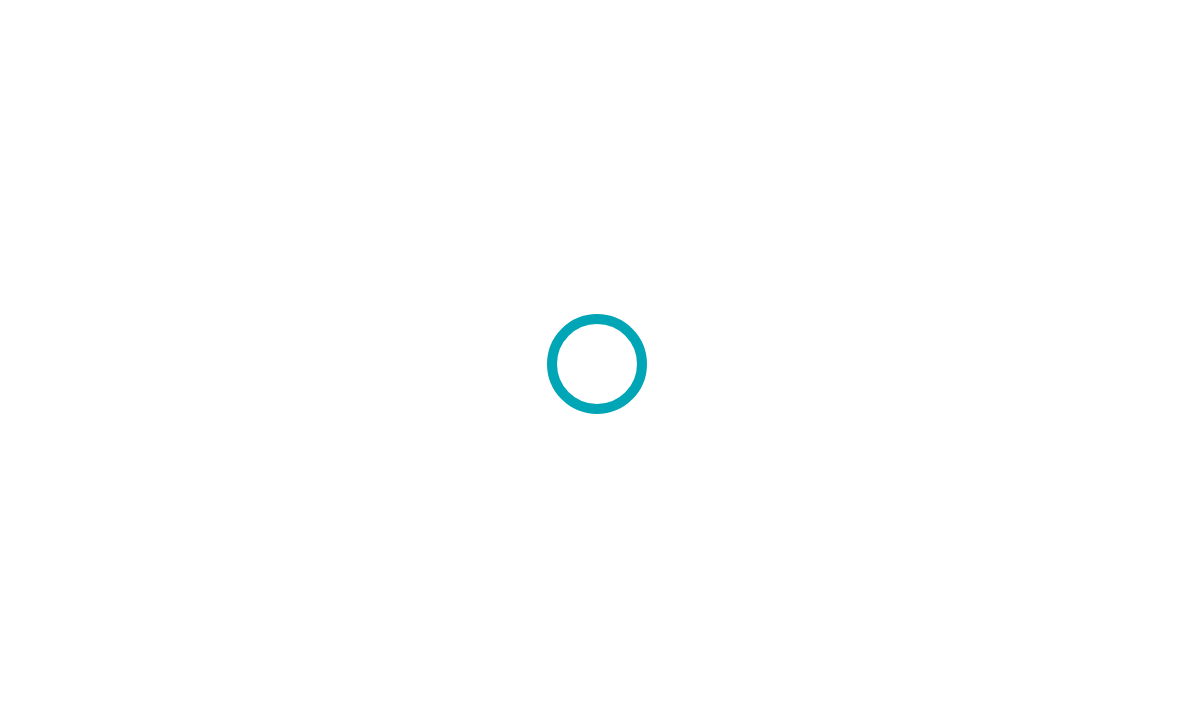 scroll, scrollTop: 0, scrollLeft: 0, axis: both 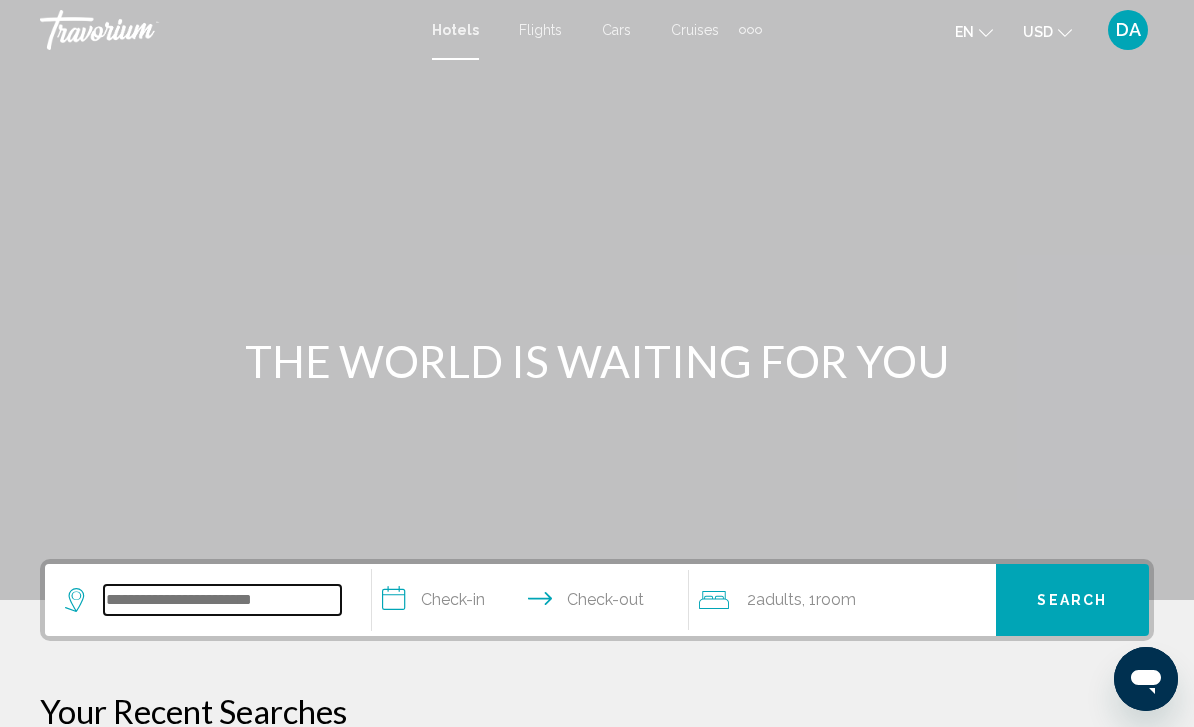 click at bounding box center [222, 600] 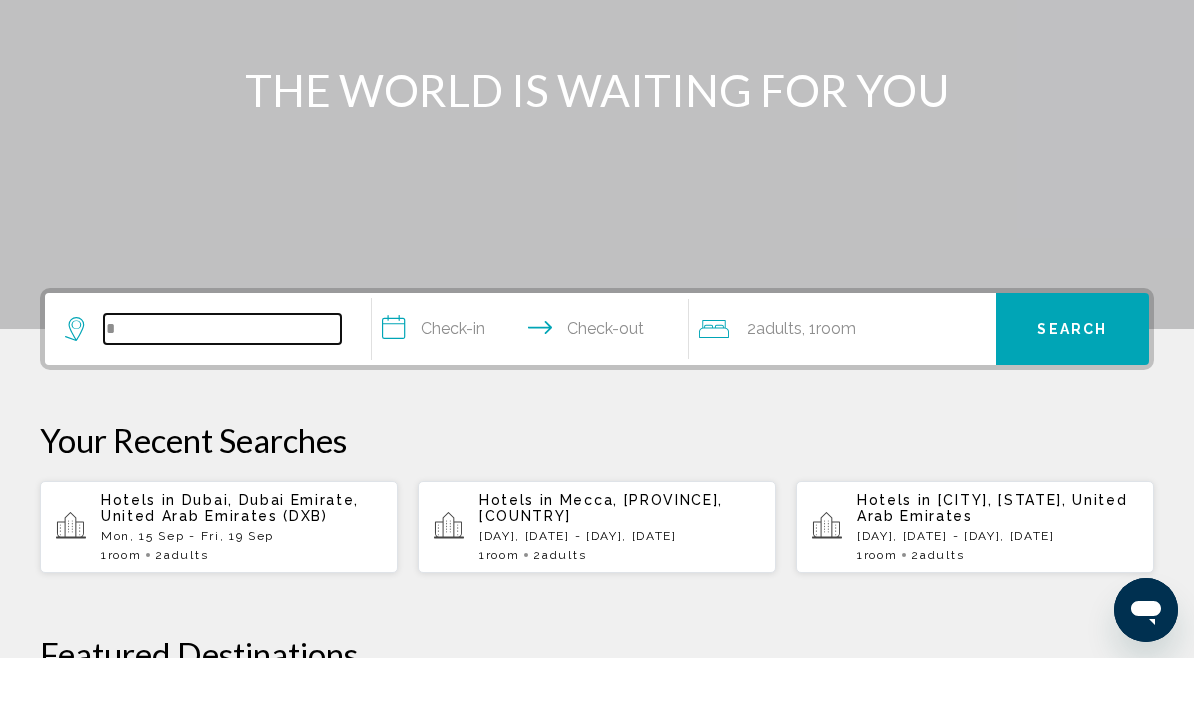 scroll, scrollTop: 271, scrollLeft: 0, axis: vertical 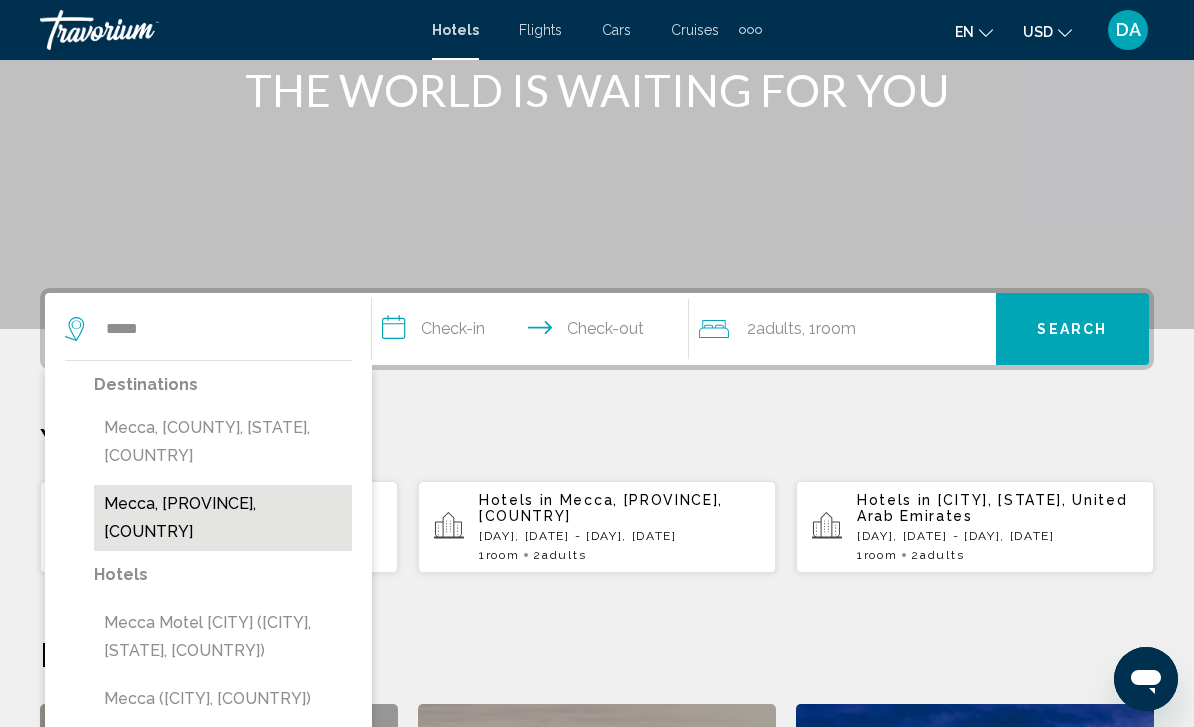 click on "Mecca, [PROVINCE], [COUNTRY]" at bounding box center (223, 518) 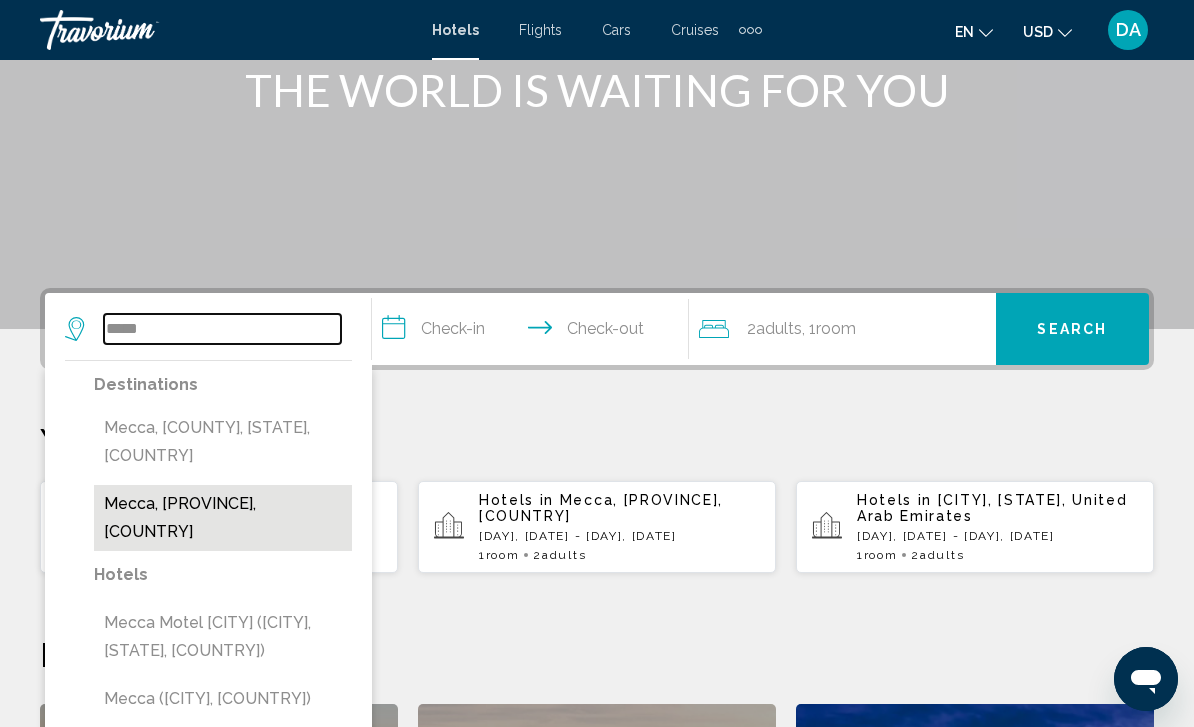 type on "**********" 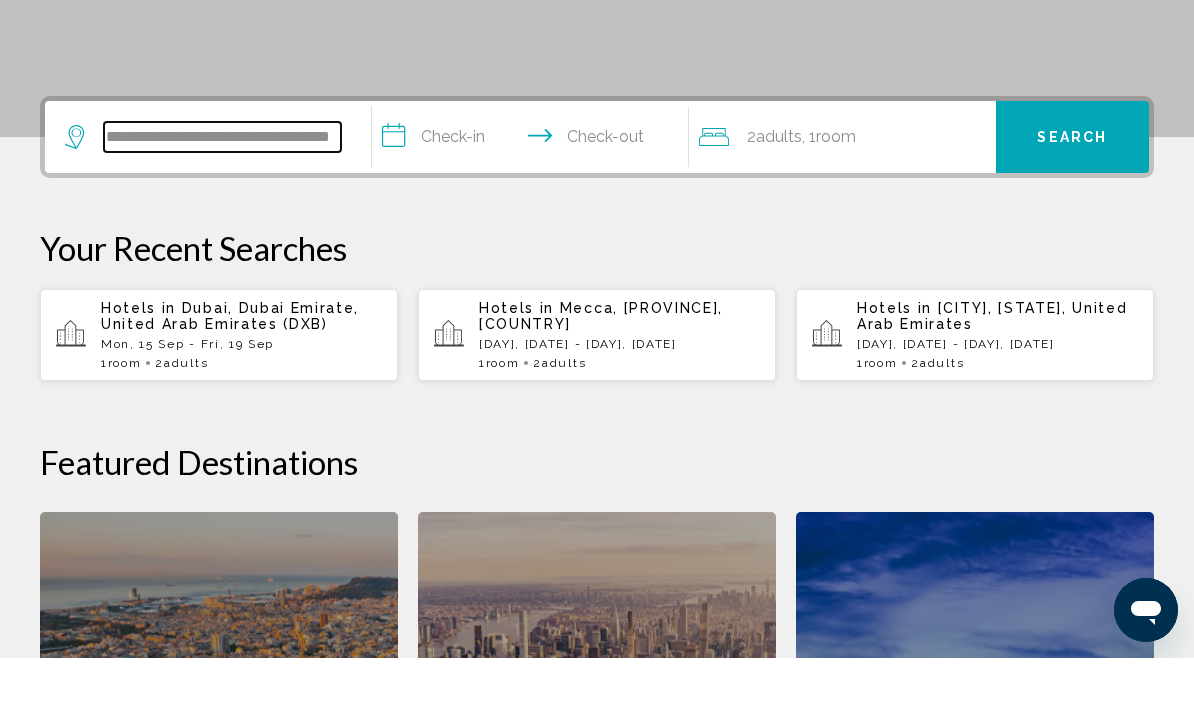 scroll, scrollTop: 425, scrollLeft: 0, axis: vertical 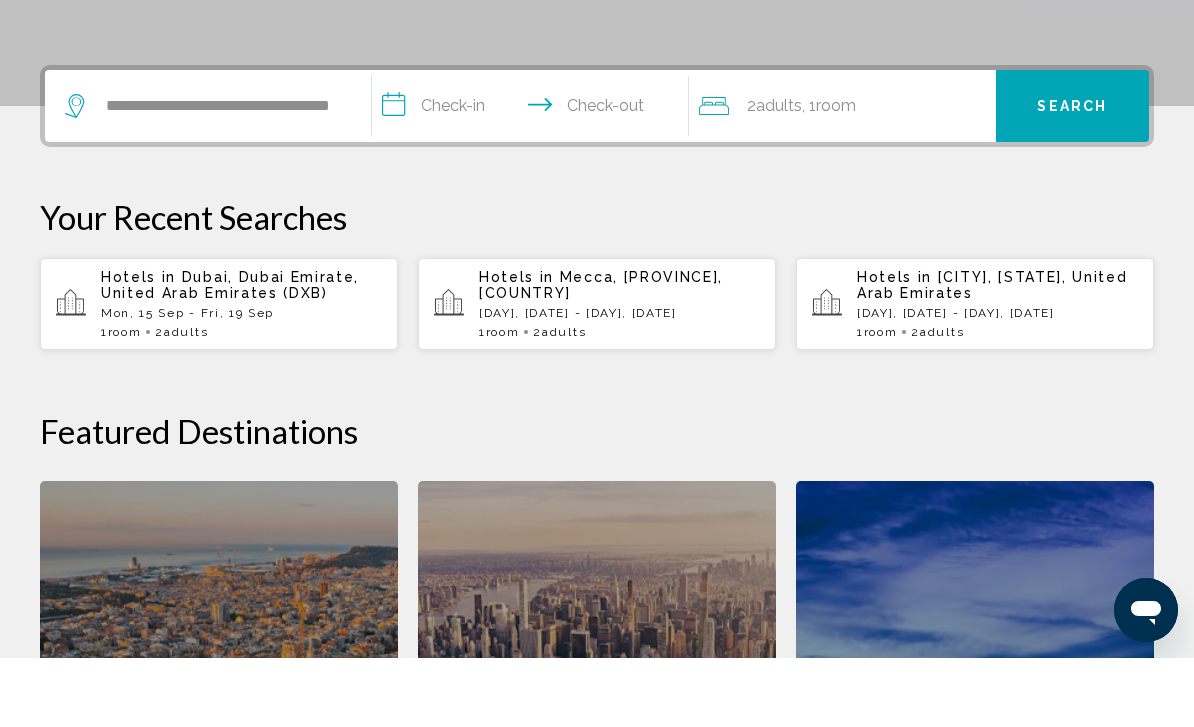 click on "**********" at bounding box center [534, 178] 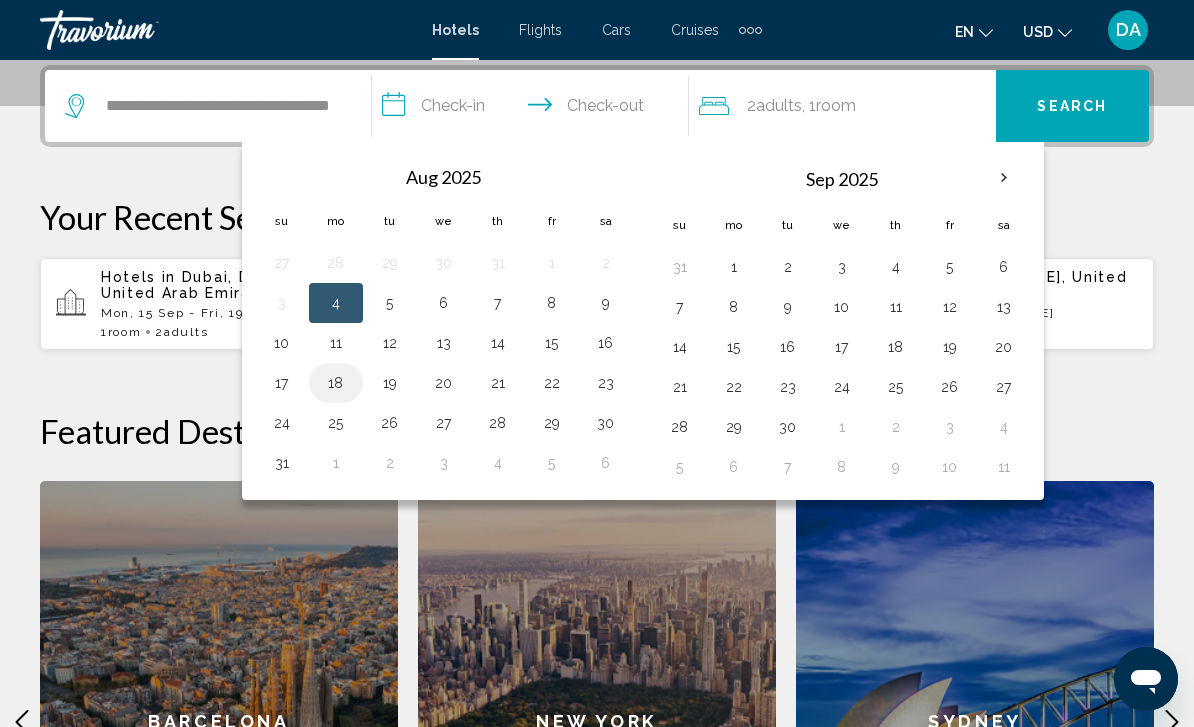 click on "18" at bounding box center (336, 383) 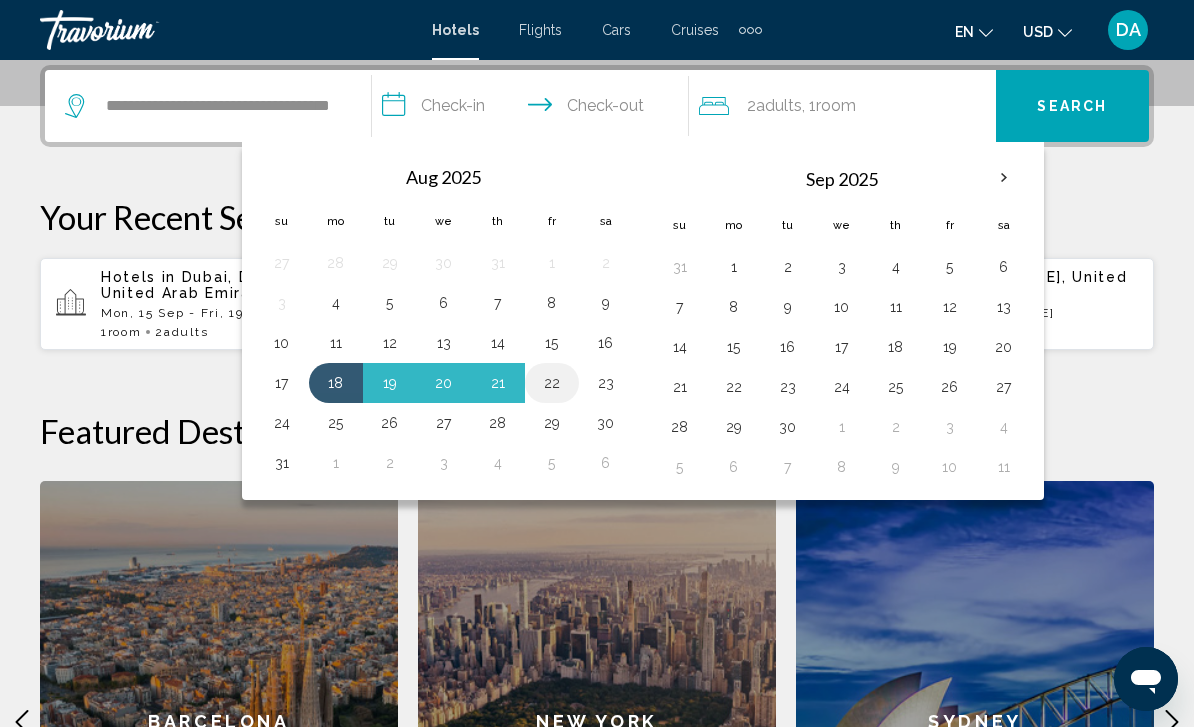 click on "22" at bounding box center [552, 383] 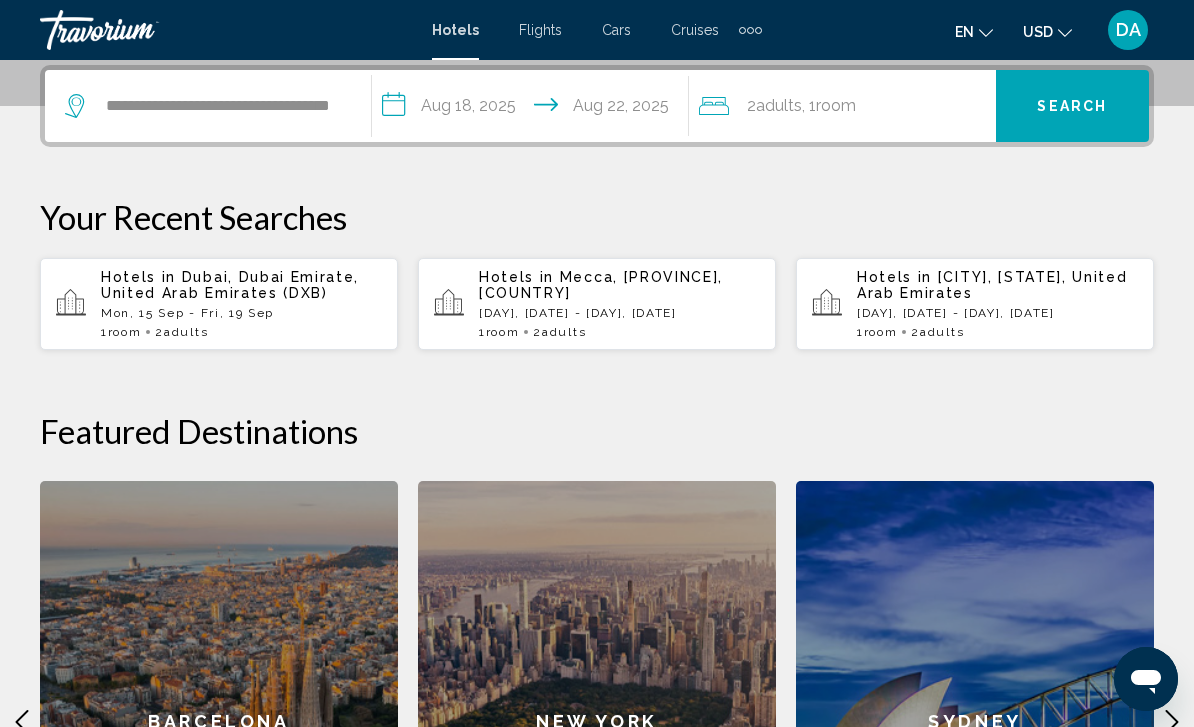click on "Search" at bounding box center (1072, 107) 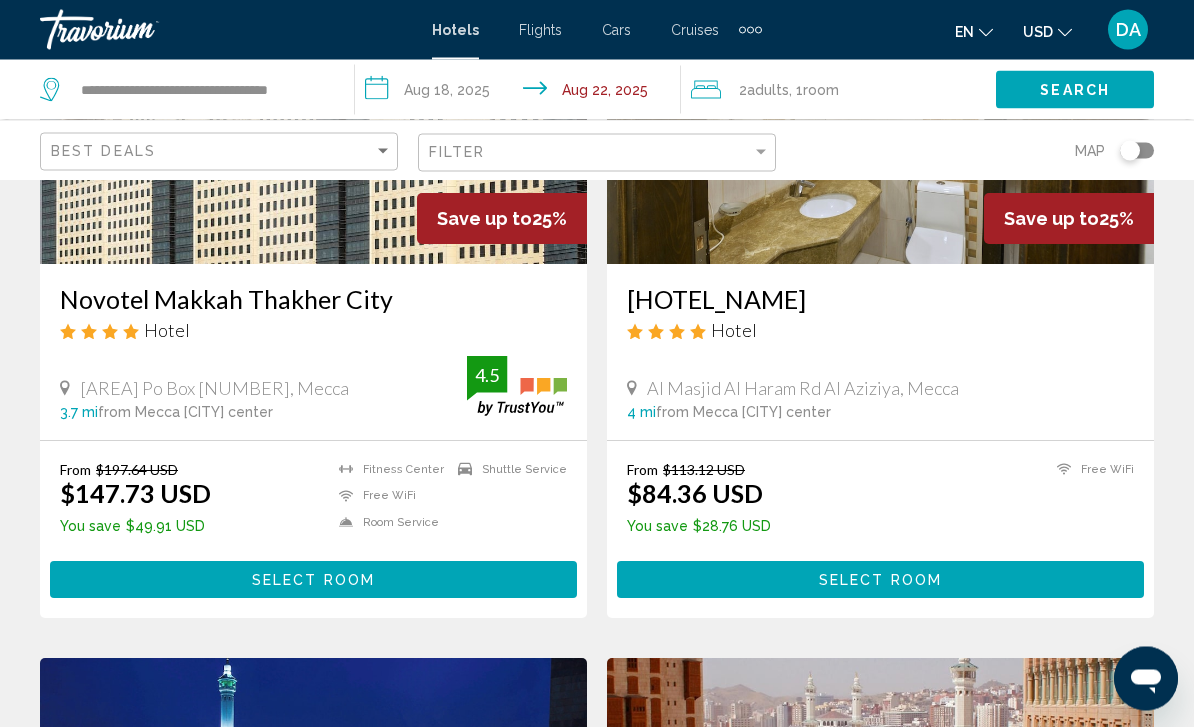 scroll, scrollTop: 2437, scrollLeft: 0, axis: vertical 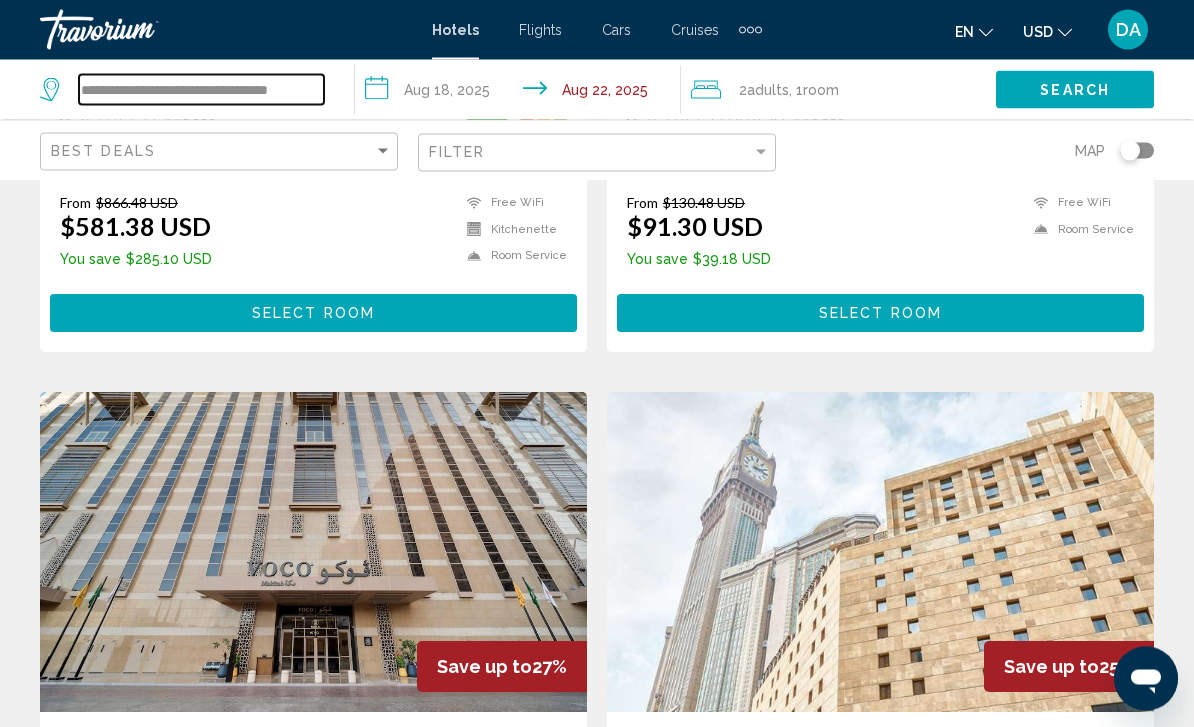 click on "**********" at bounding box center (201, 90) 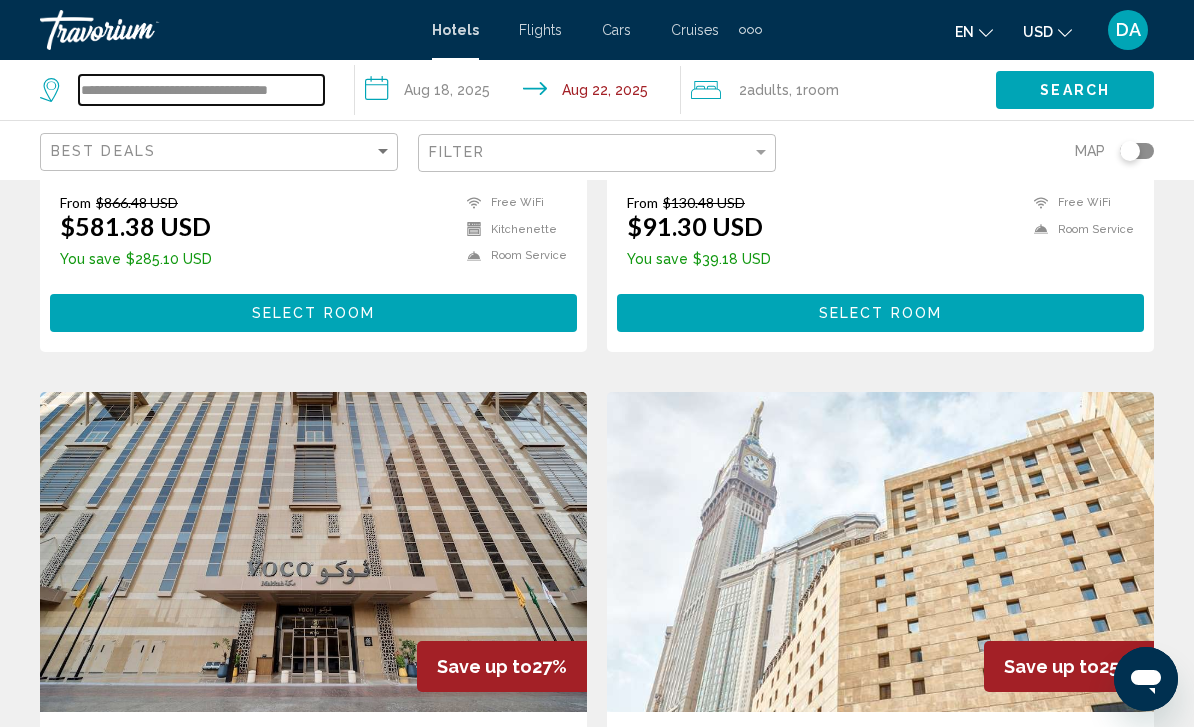 scroll, scrollTop: 1285, scrollLeft: 0, axis: vertical 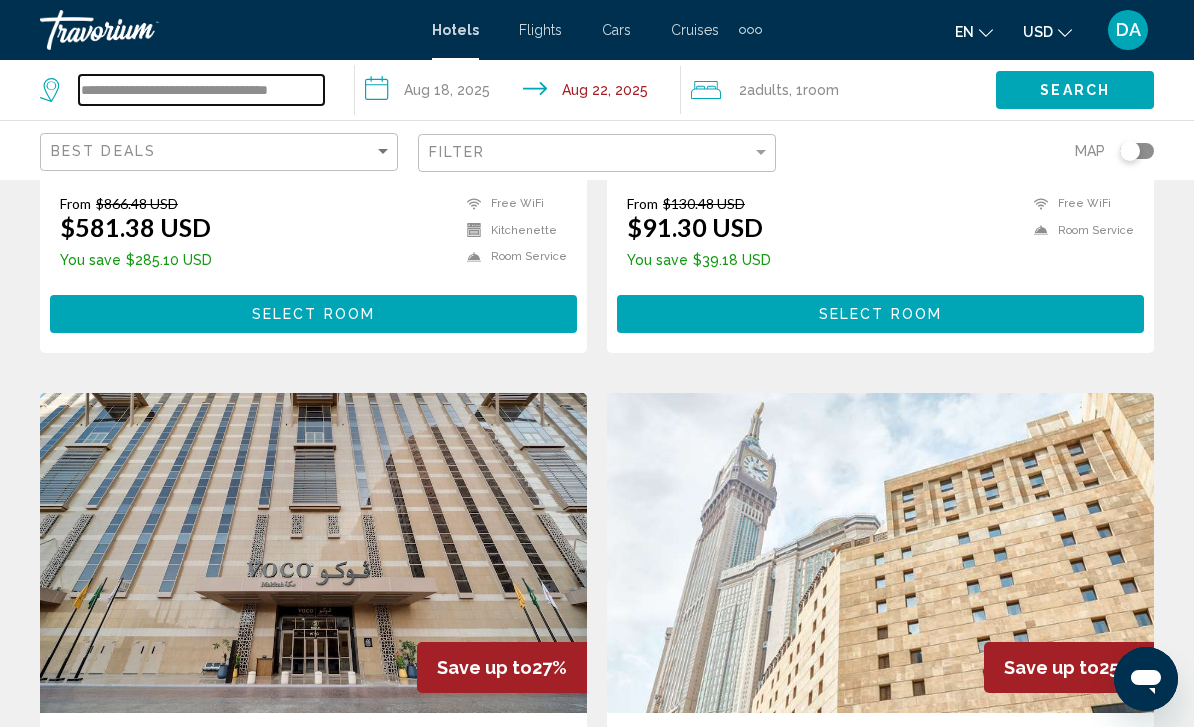 click on "**********" at bounding box center [201, 90] 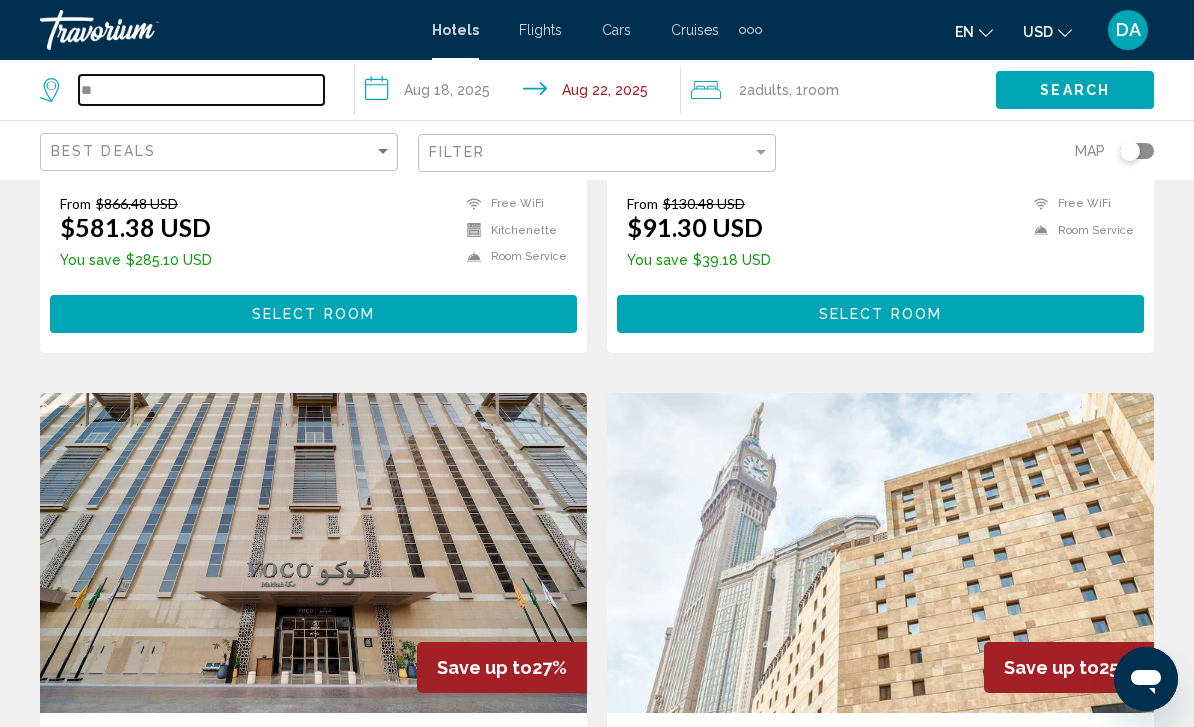 type on "*" 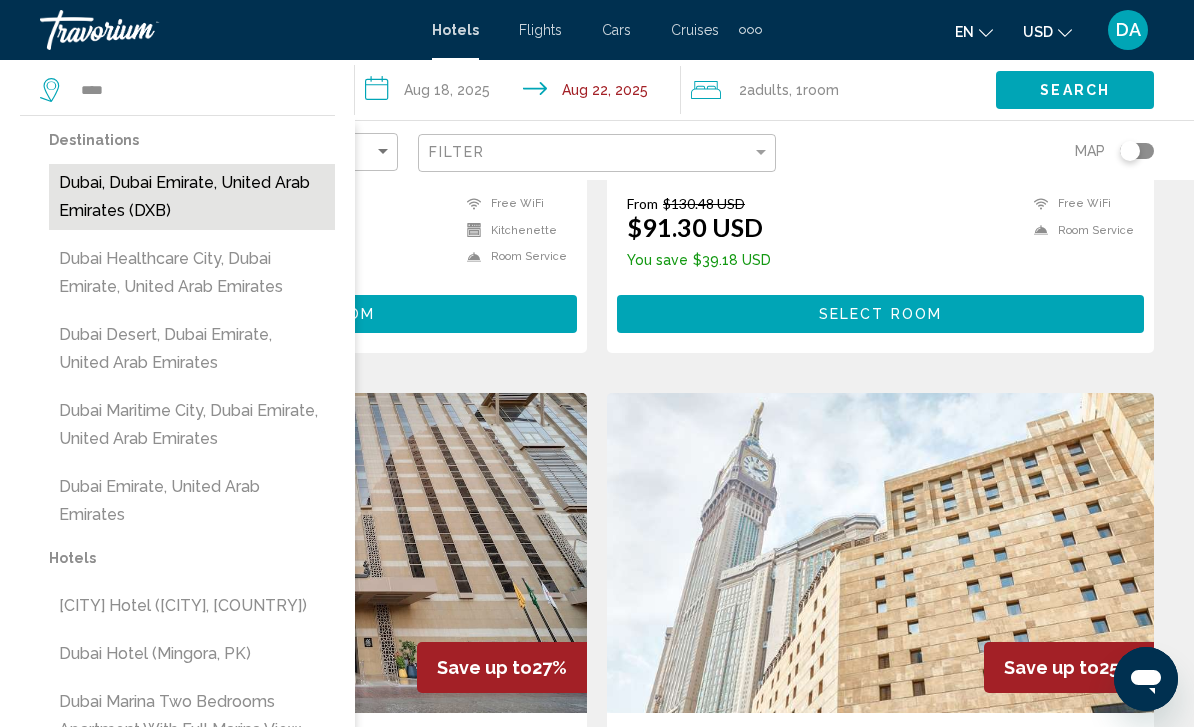click on "Dubai, Dubai Emirate, United Arab Emirates (DXB)" at bounding box center (192, 197) 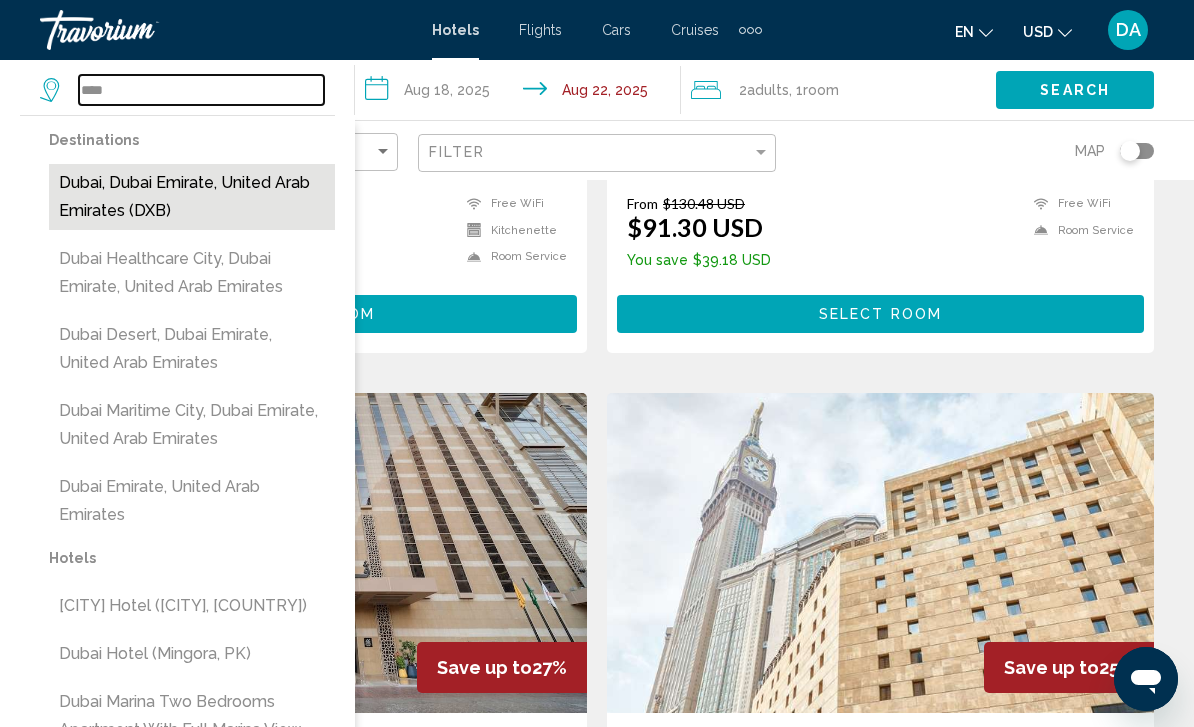 type on "**********" 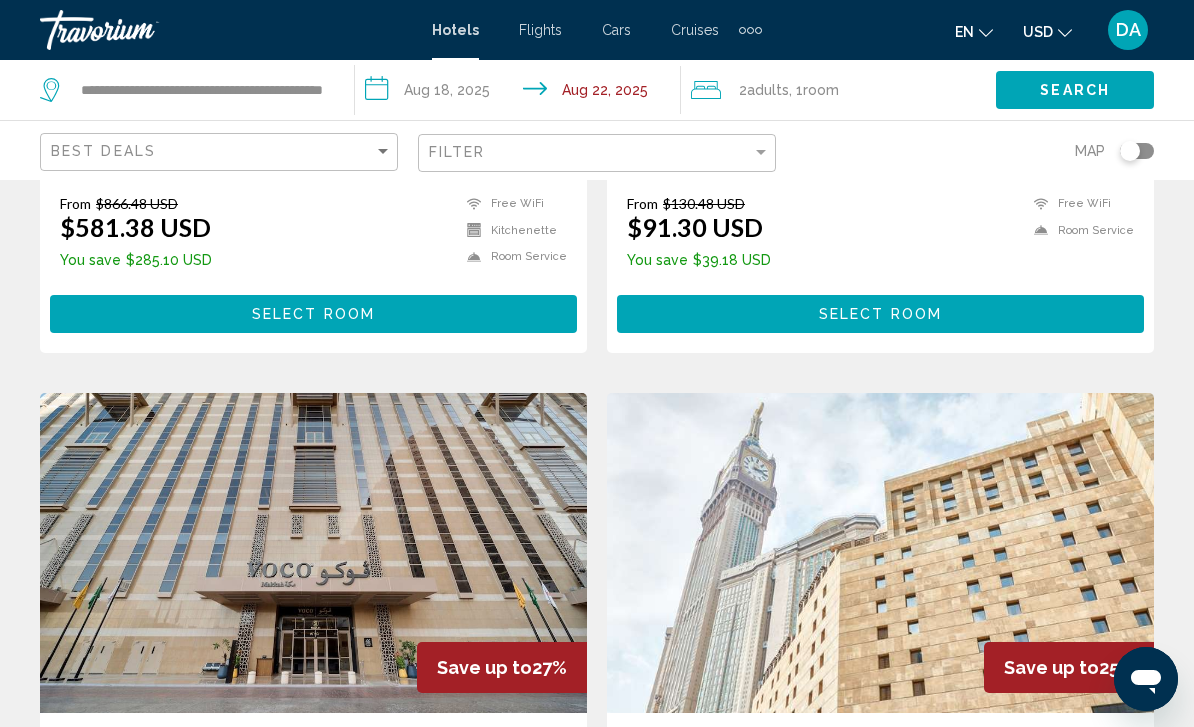 click on "Search" 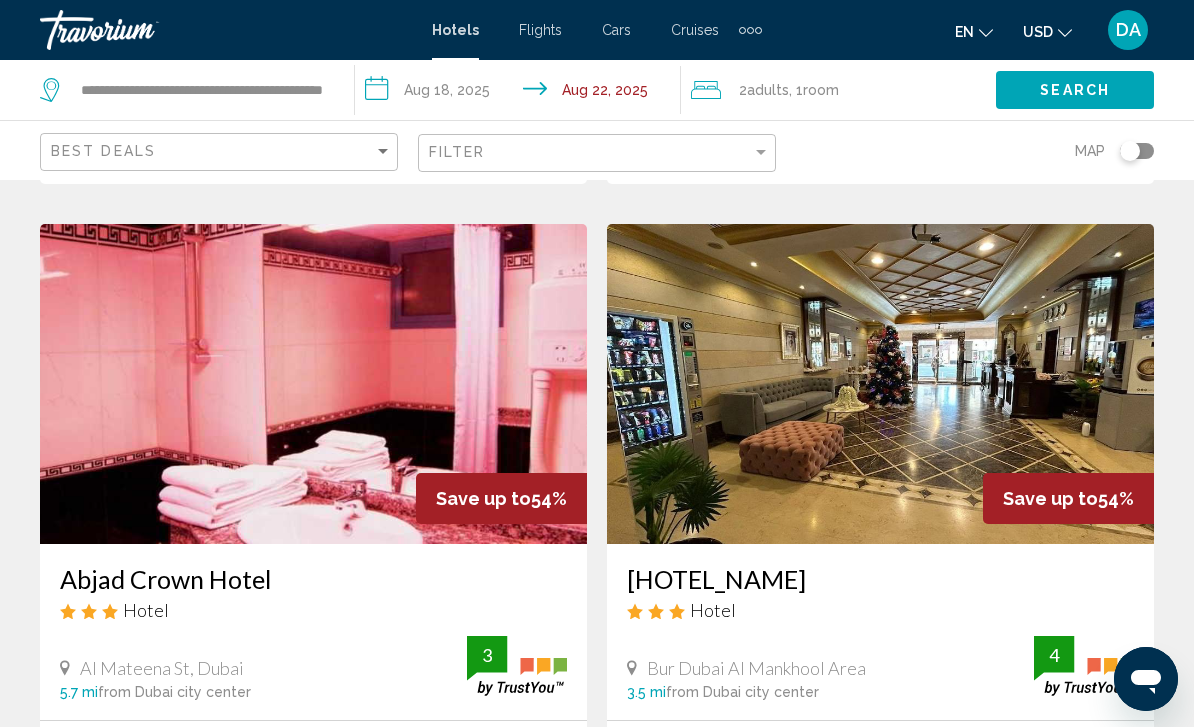 scroll, scrollTop: 2933, scrollLeft: 0, axis: vertical 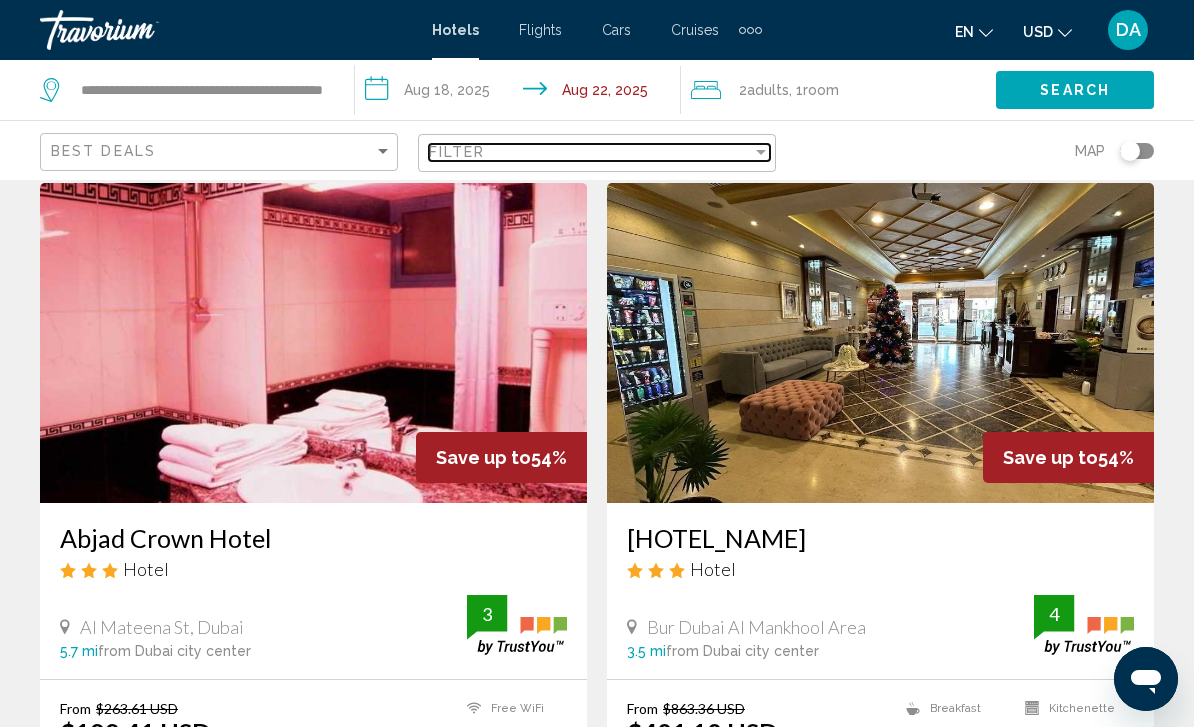 click on "Filter" at bounding box center (590, 152) 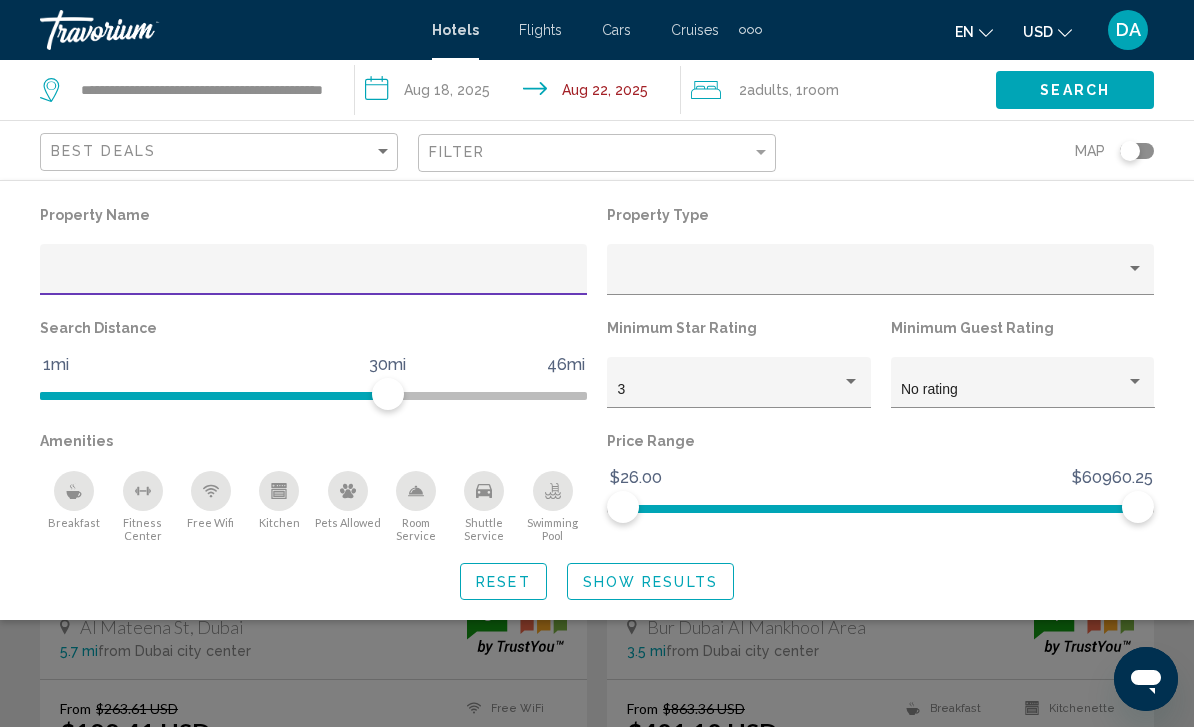 click at bounding box center (314, 277) 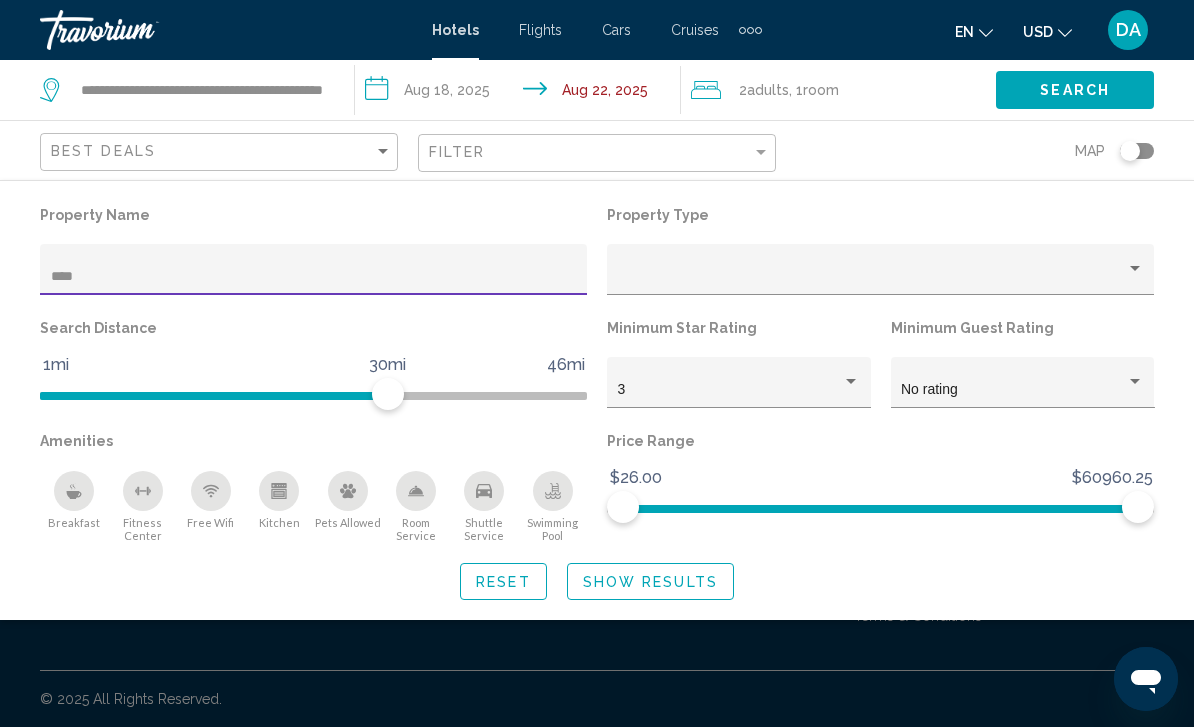 scroll, scrollTop: 477, scrollLeft: 0, axis: vertical 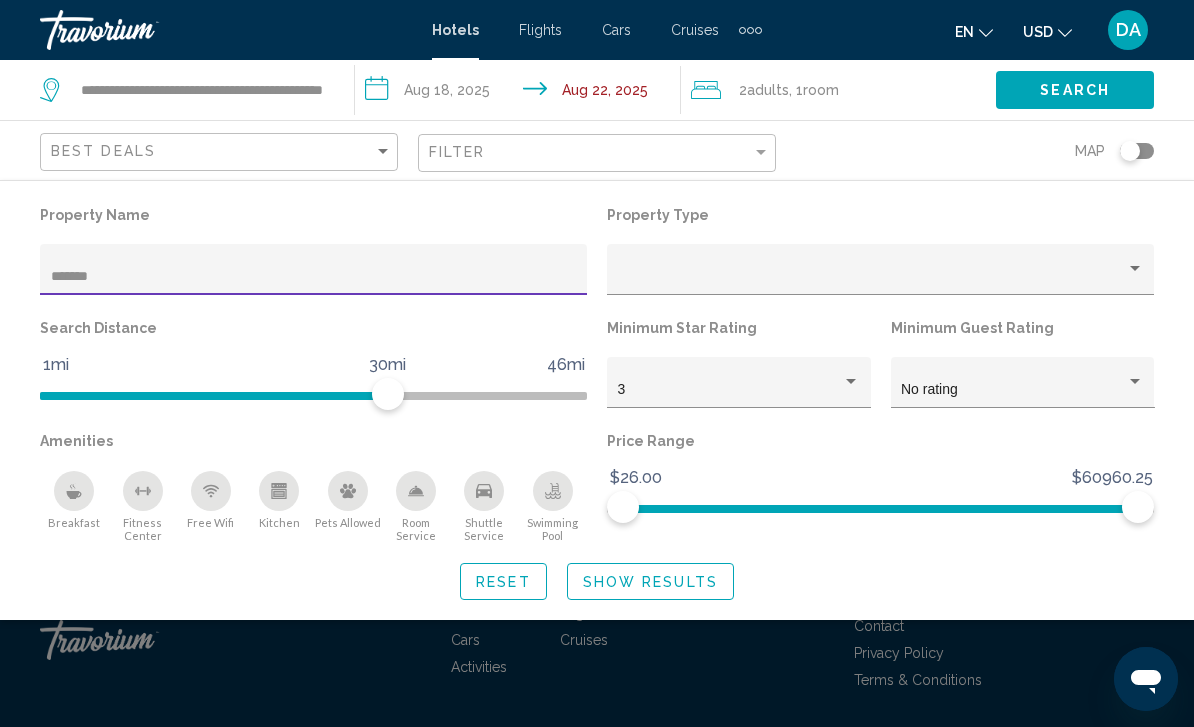 type on "********" 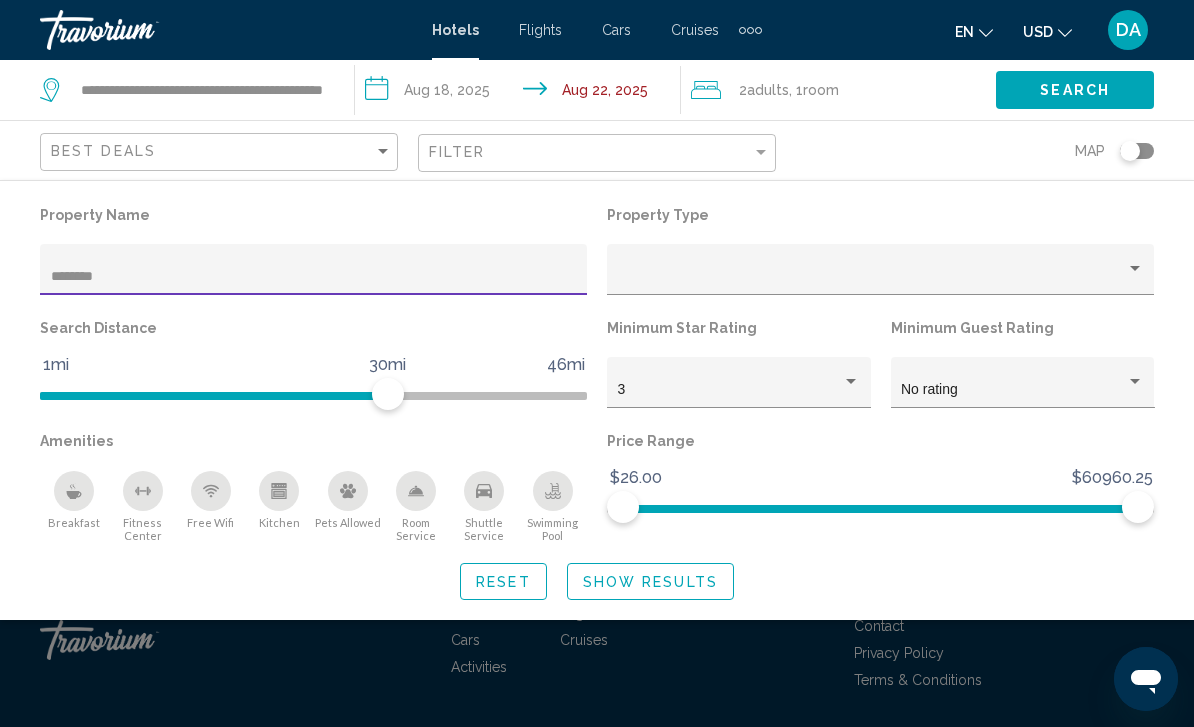 click on "Show Results" 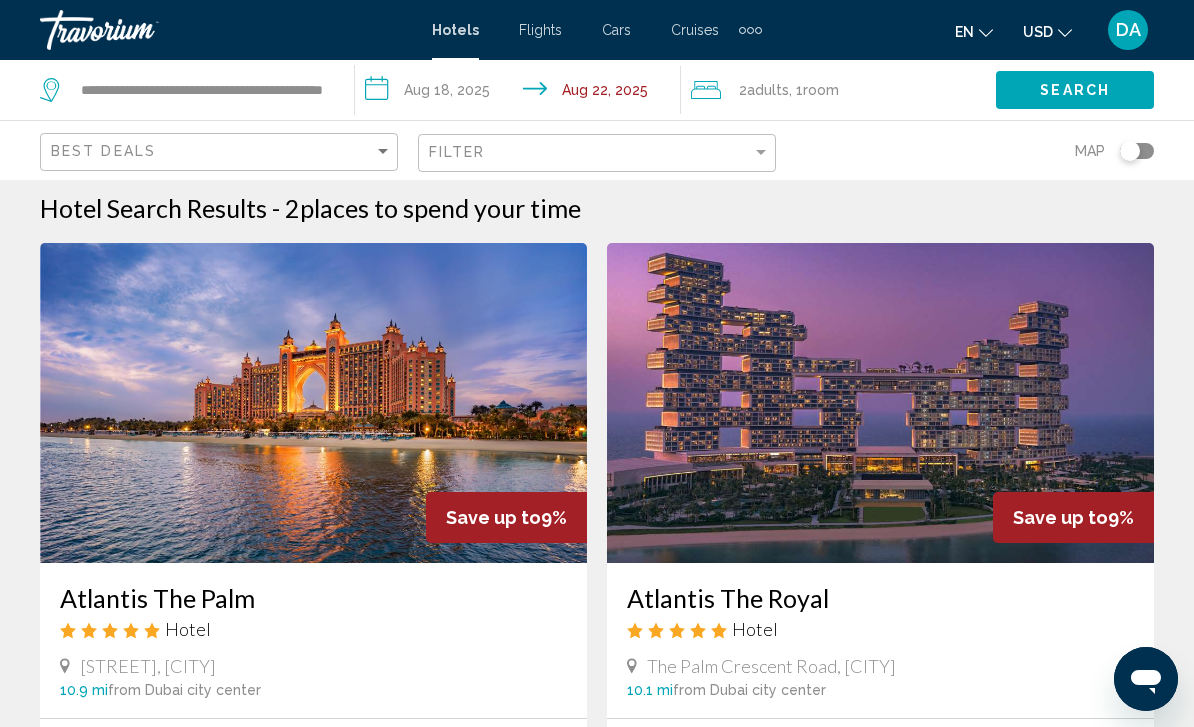 scroll, scrollTop: 9, scrollLeft: 0, axis: vertical 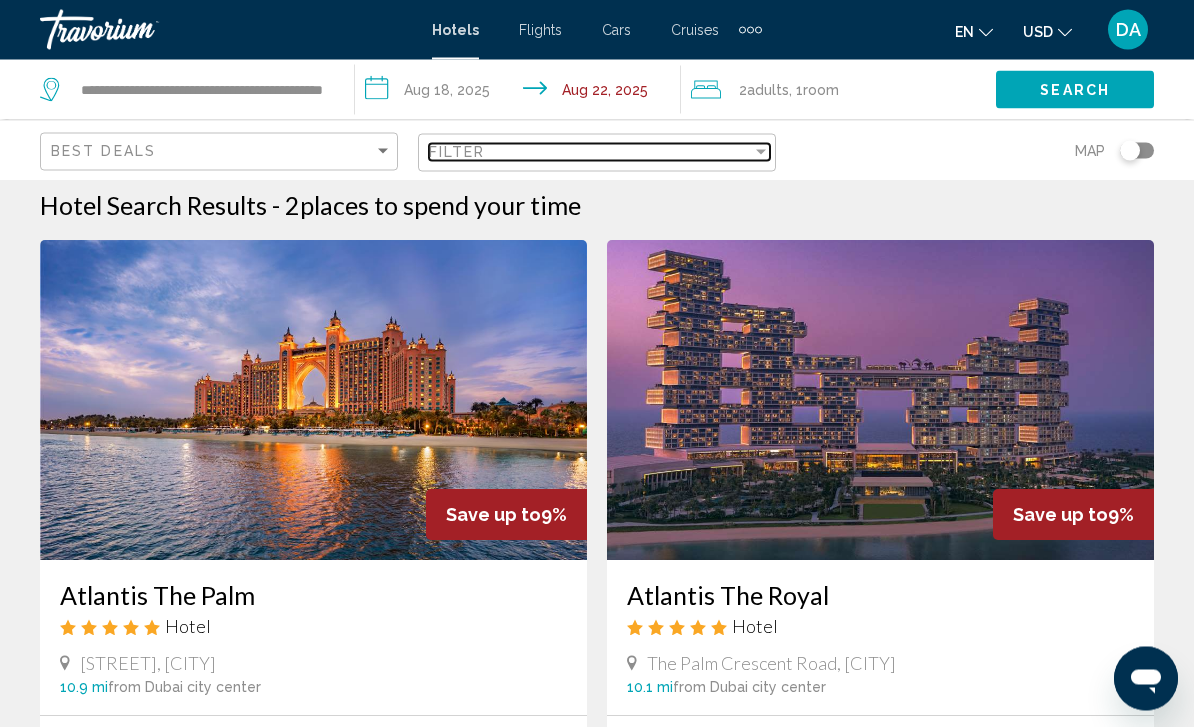 click on "Filter" at bounding box center (590, 152) 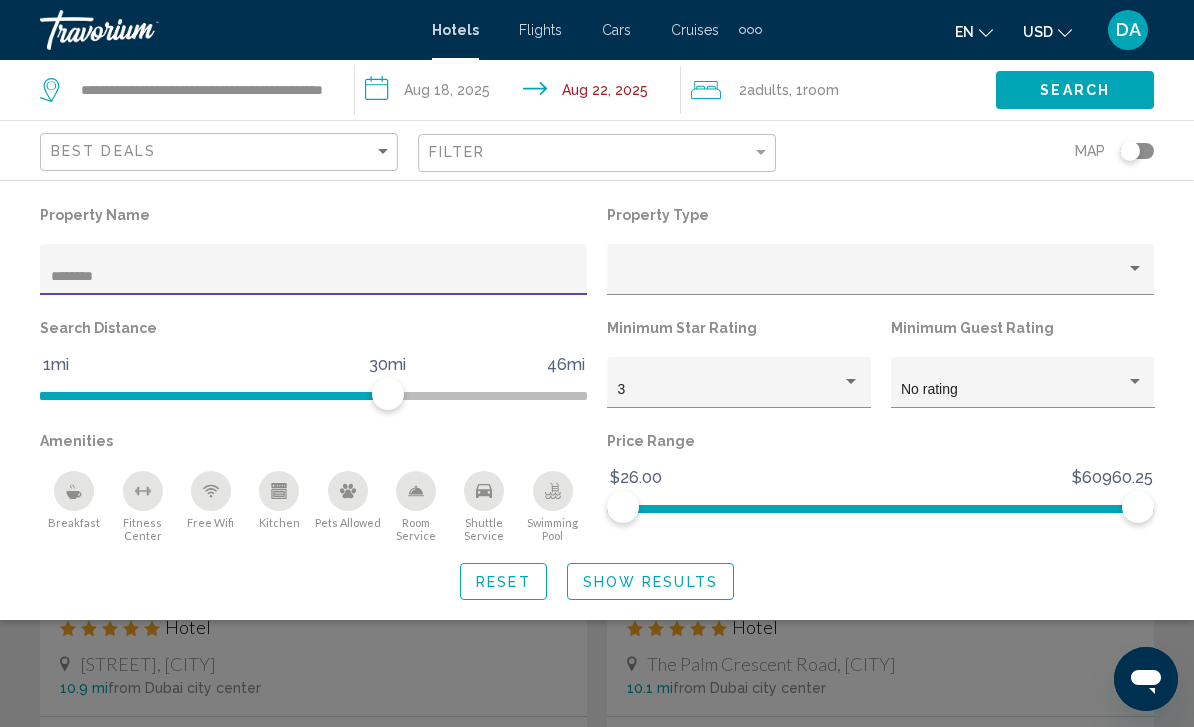 click on "********" at bounding box center [314, 277] 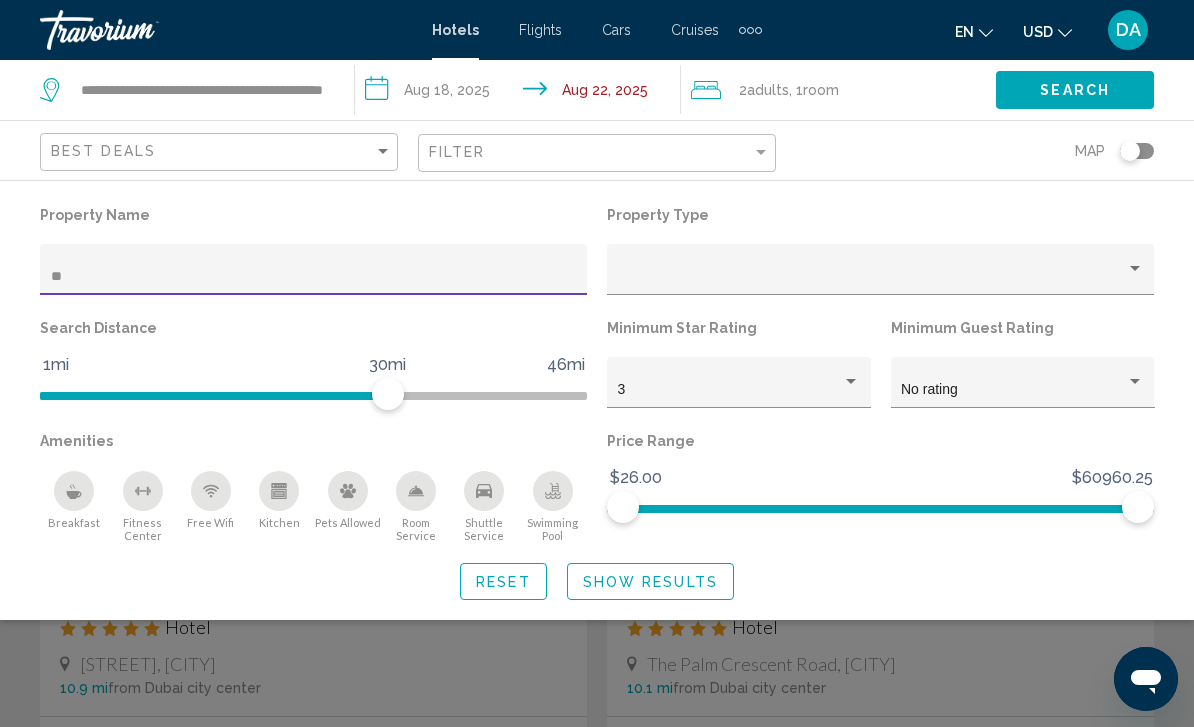 type on "*" 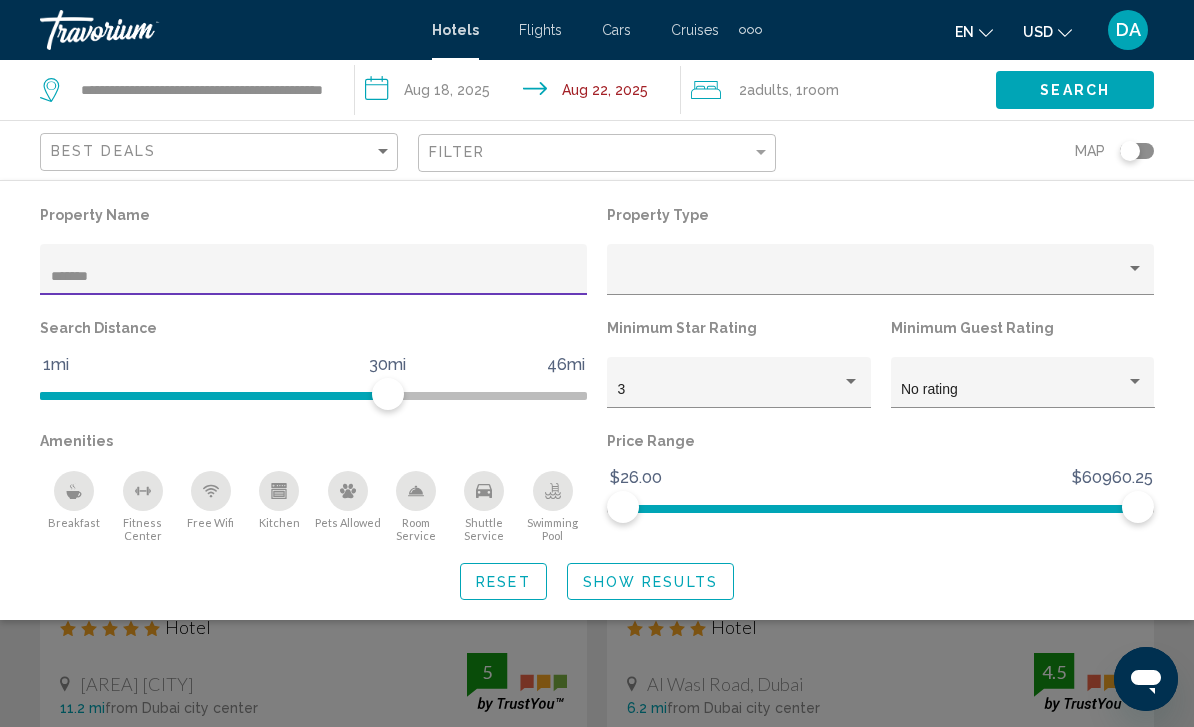 type on "********" 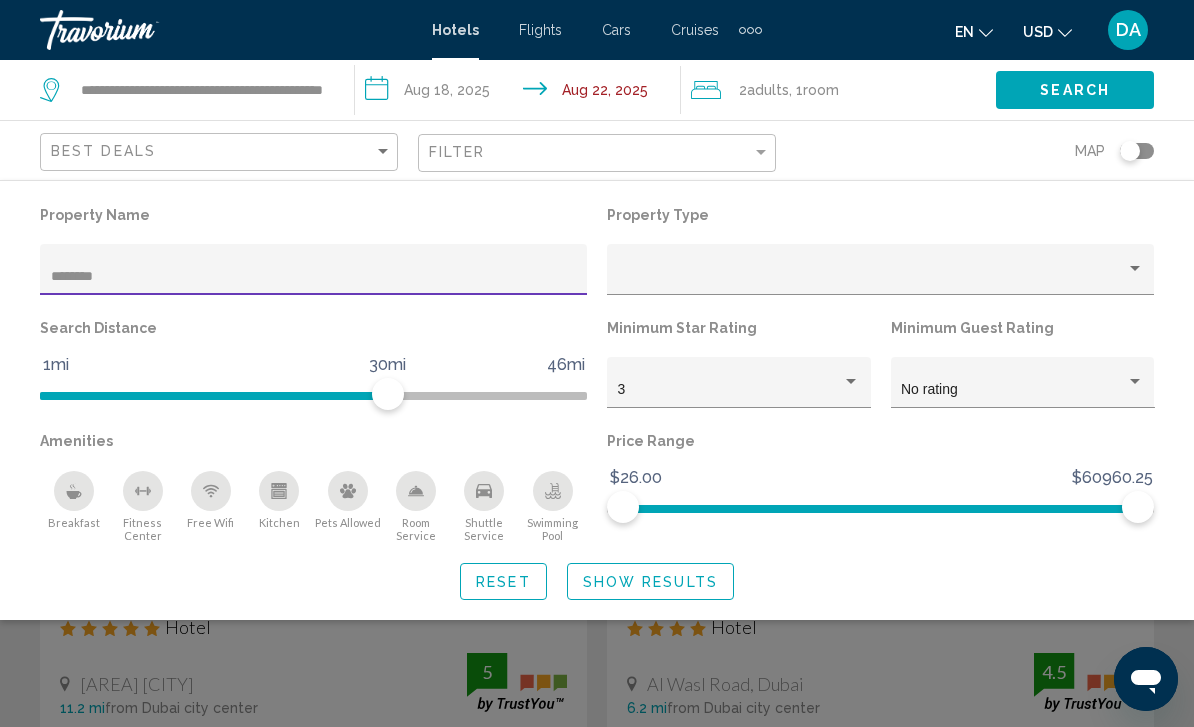 click on "Show Results" 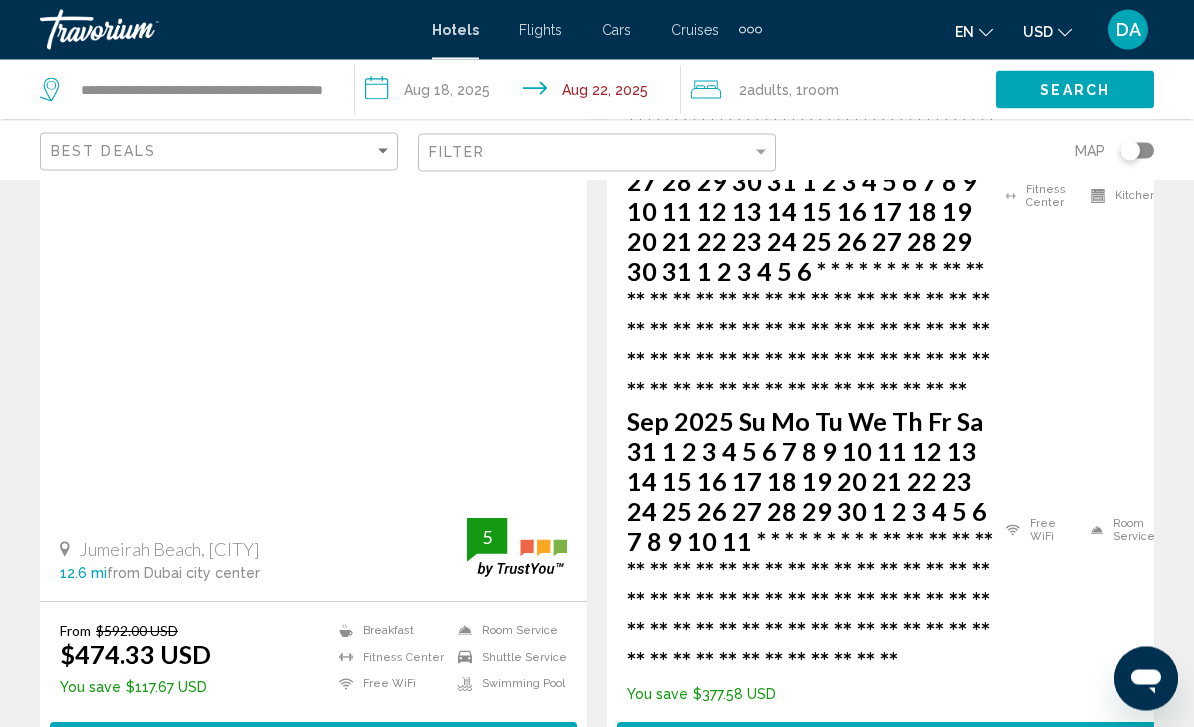 scroll, scrollTop: 4099, scrollLeft: 0, axis: vertical 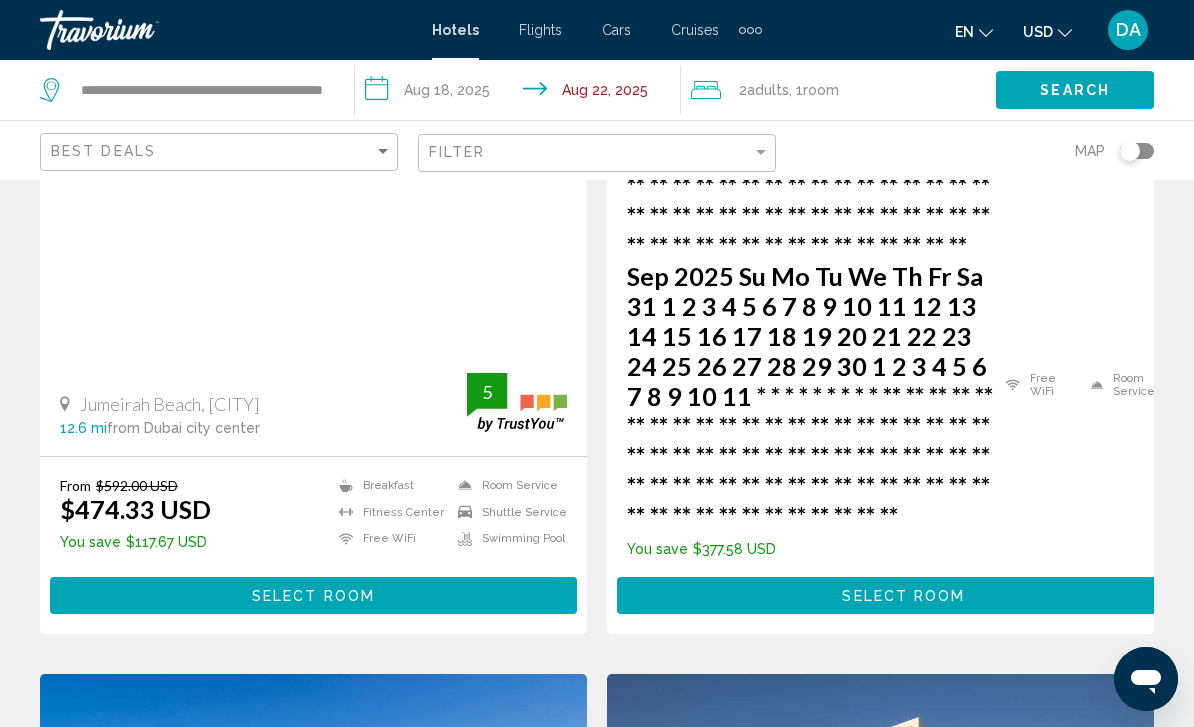 click on "page  2" at bounding box center (492, 1408) 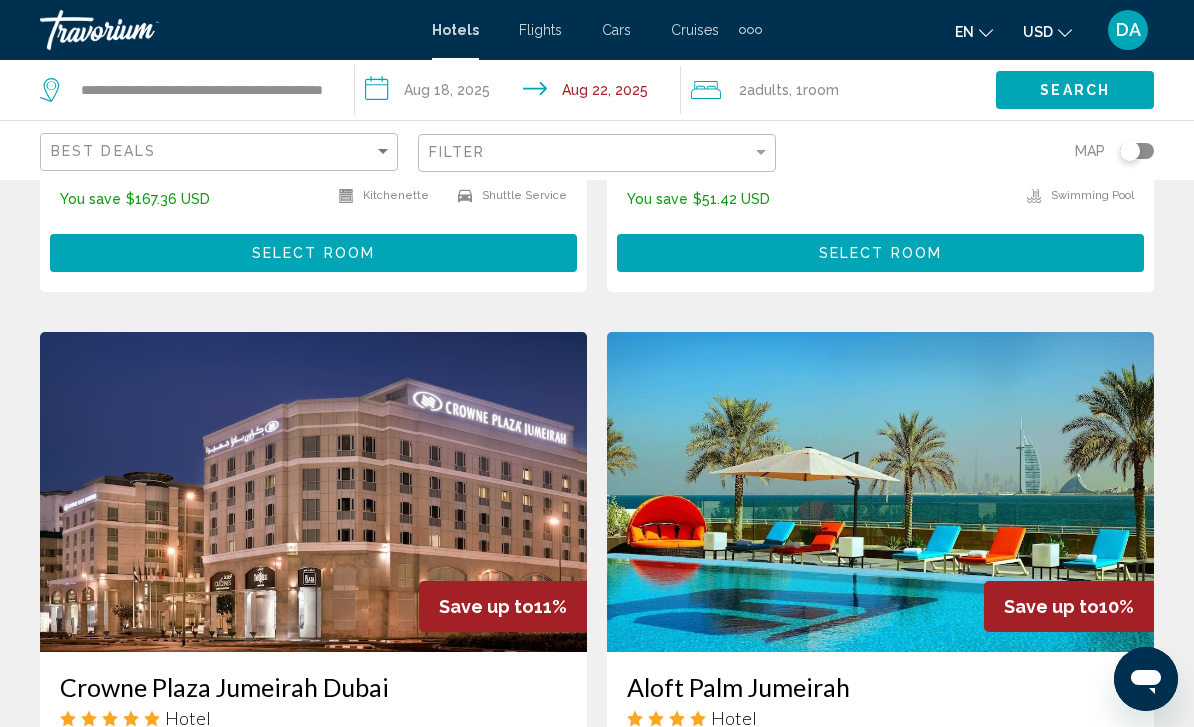 scroll, scrollTop: 1345, scrollLeft: 0, axis: vertical 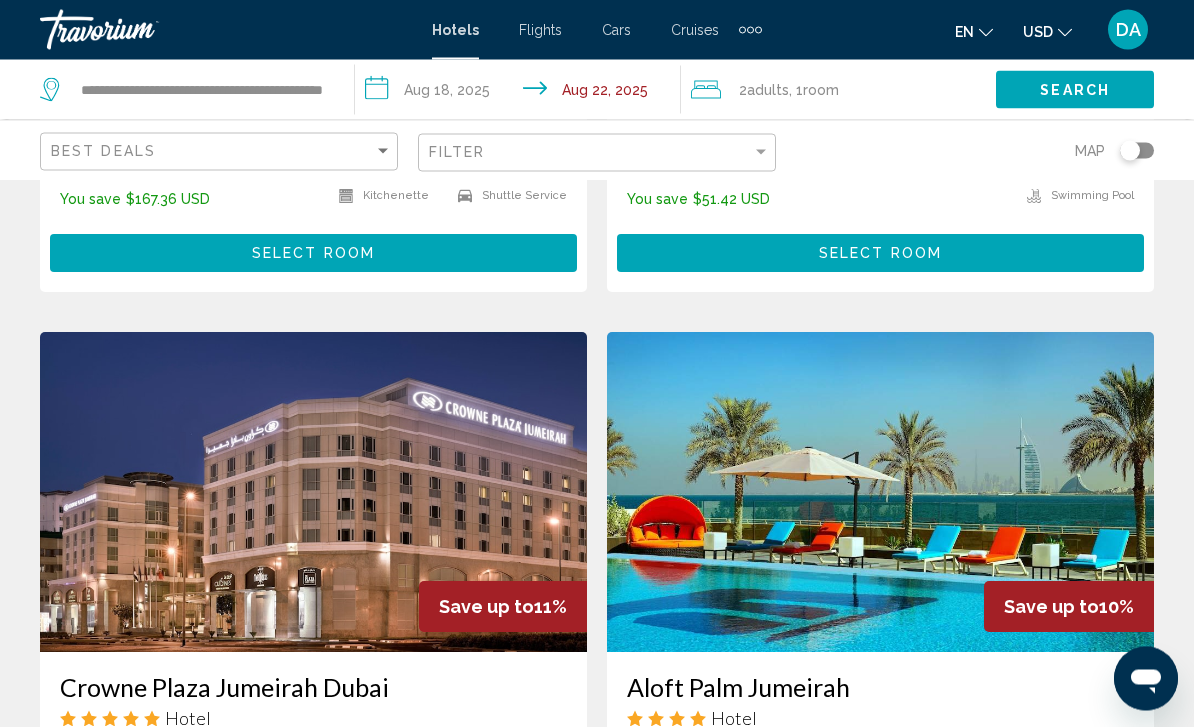 click on "Filter" 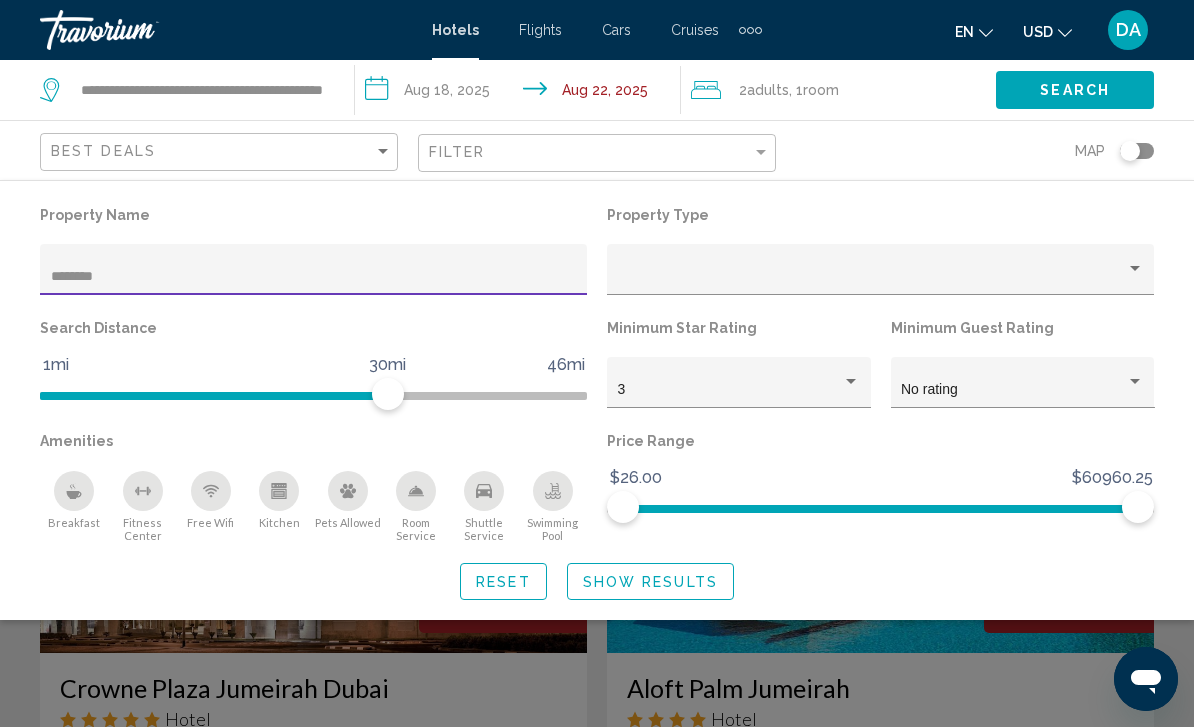 click on "********" at bounding box center (314, 277) 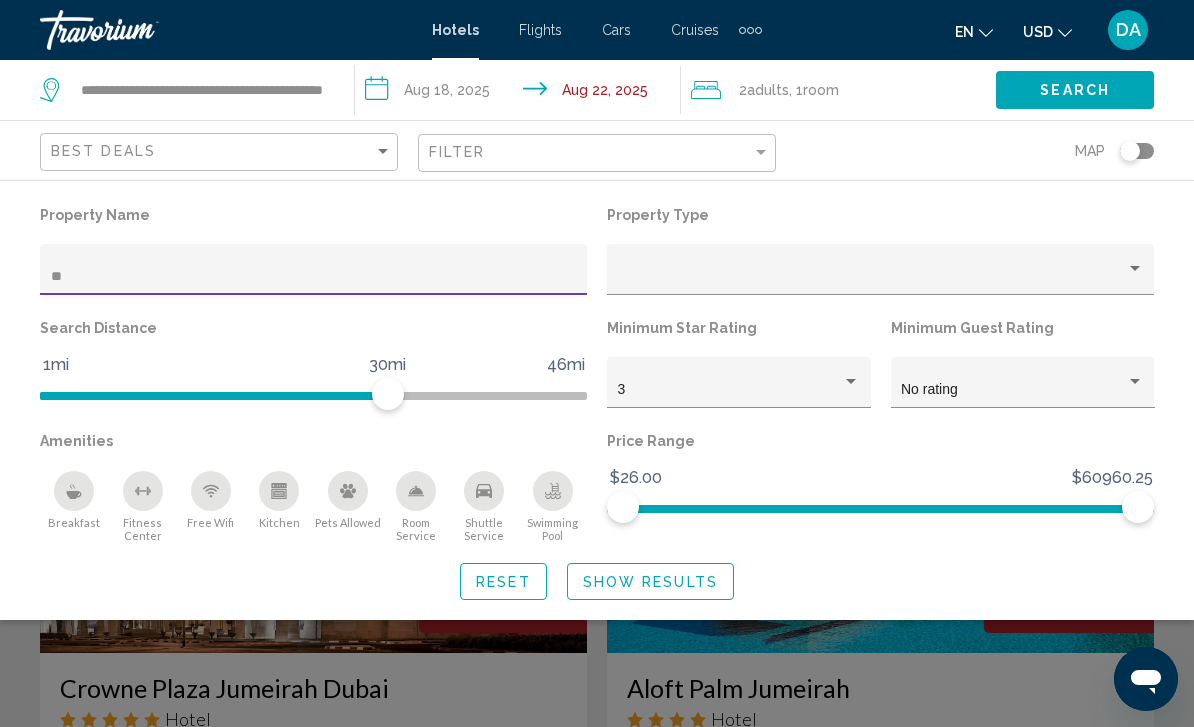 type on "*" 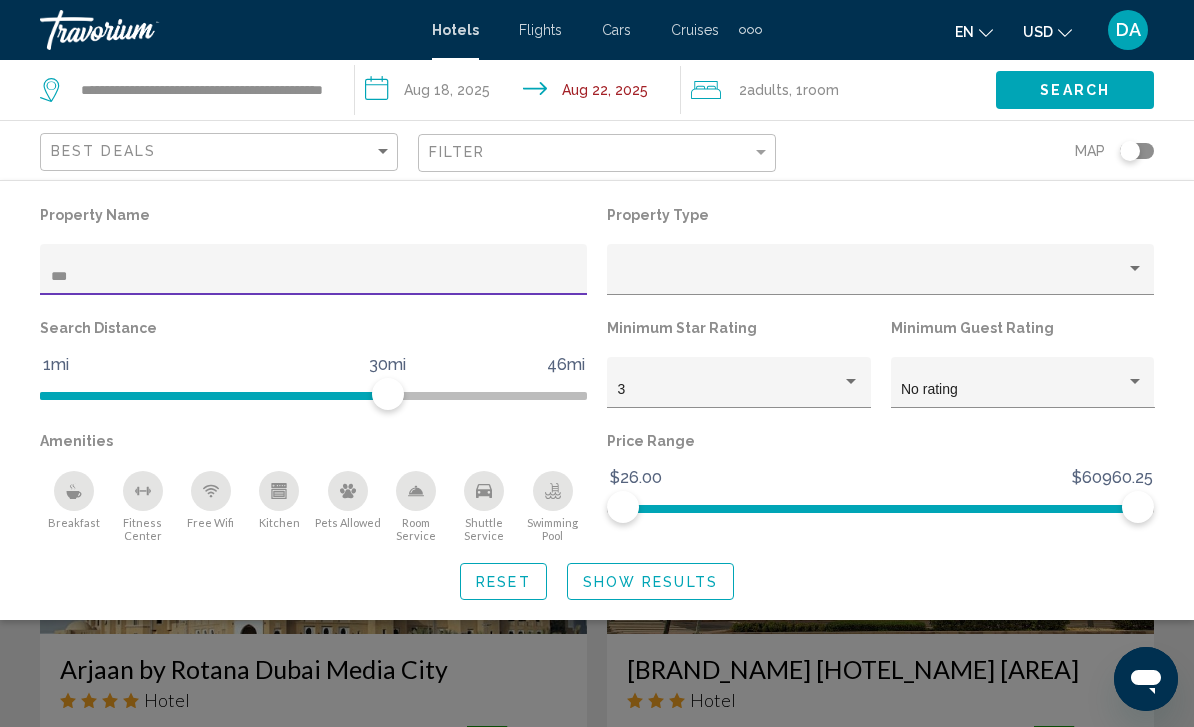 scroll, scrollTop: 1275, scrollLeft: 0, axis: vertical 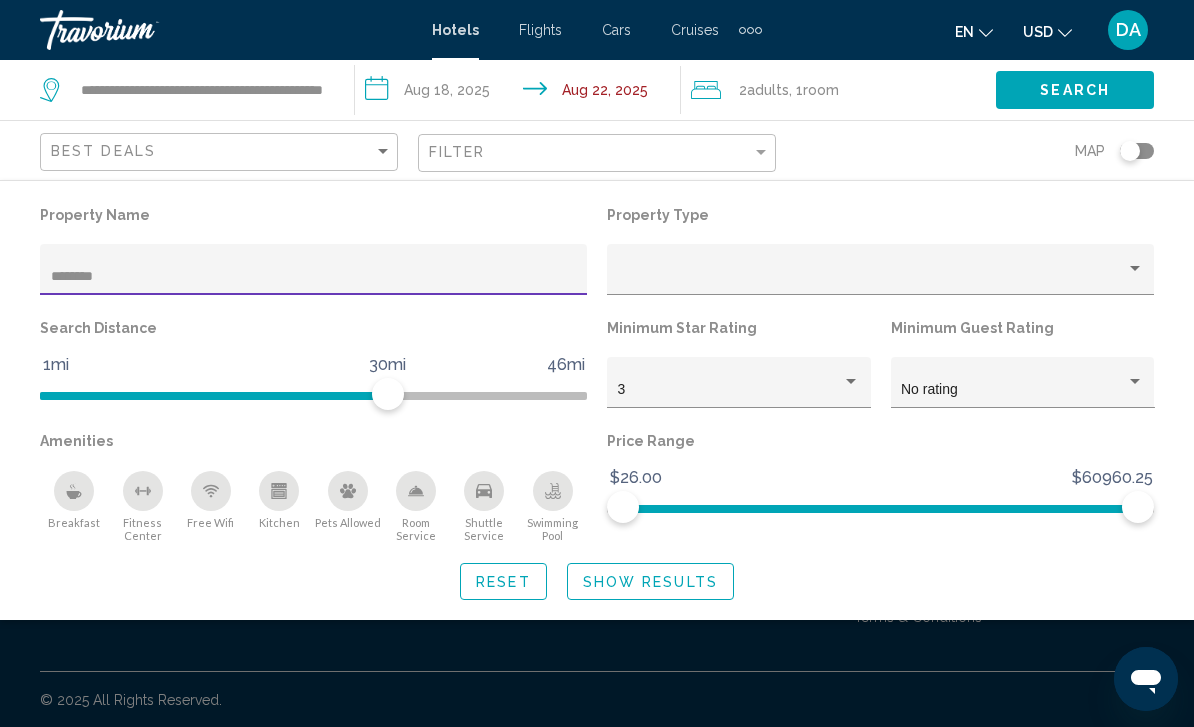 type on "*********" 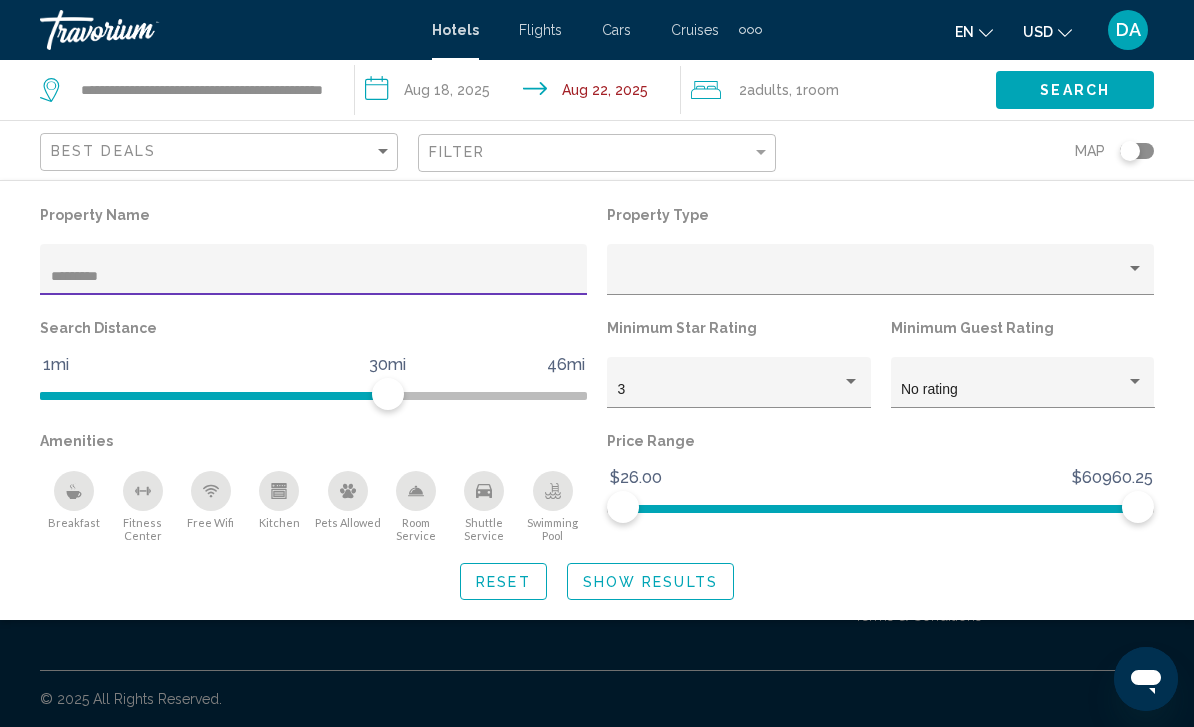 scroll, scrollTop: 64, scrollLeft: 0, axis: vertical 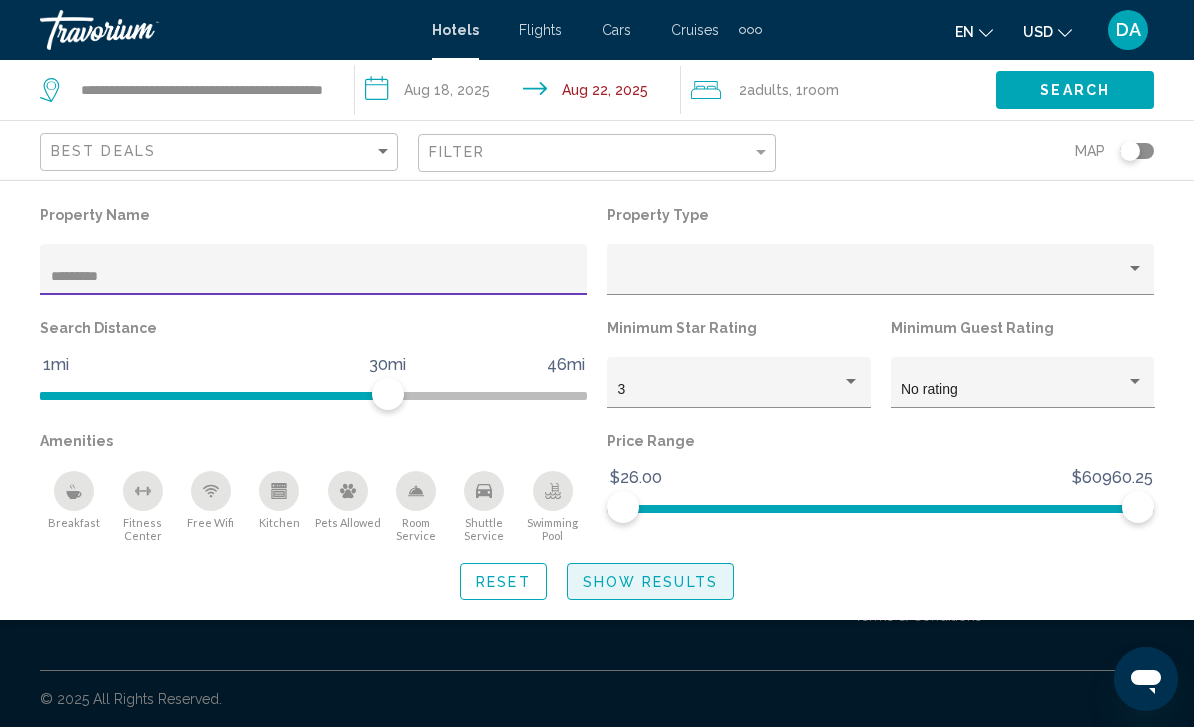 click on "Show Results" 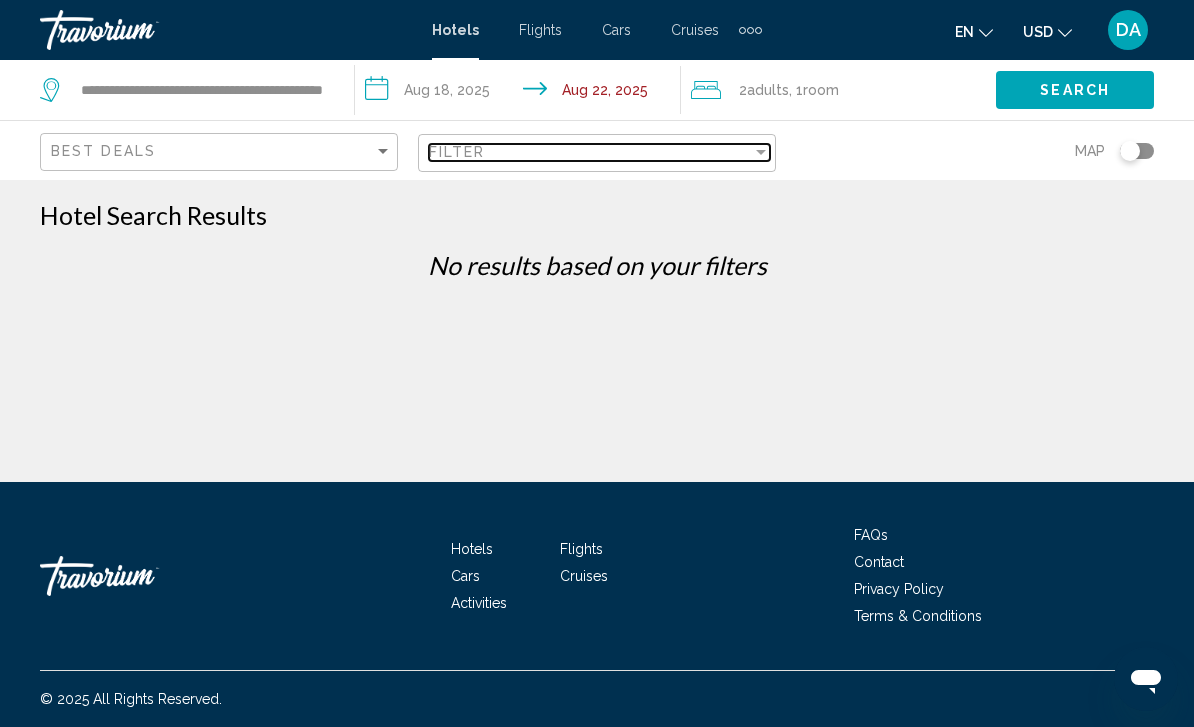click on "Filter" at bounding box center [590, 152] 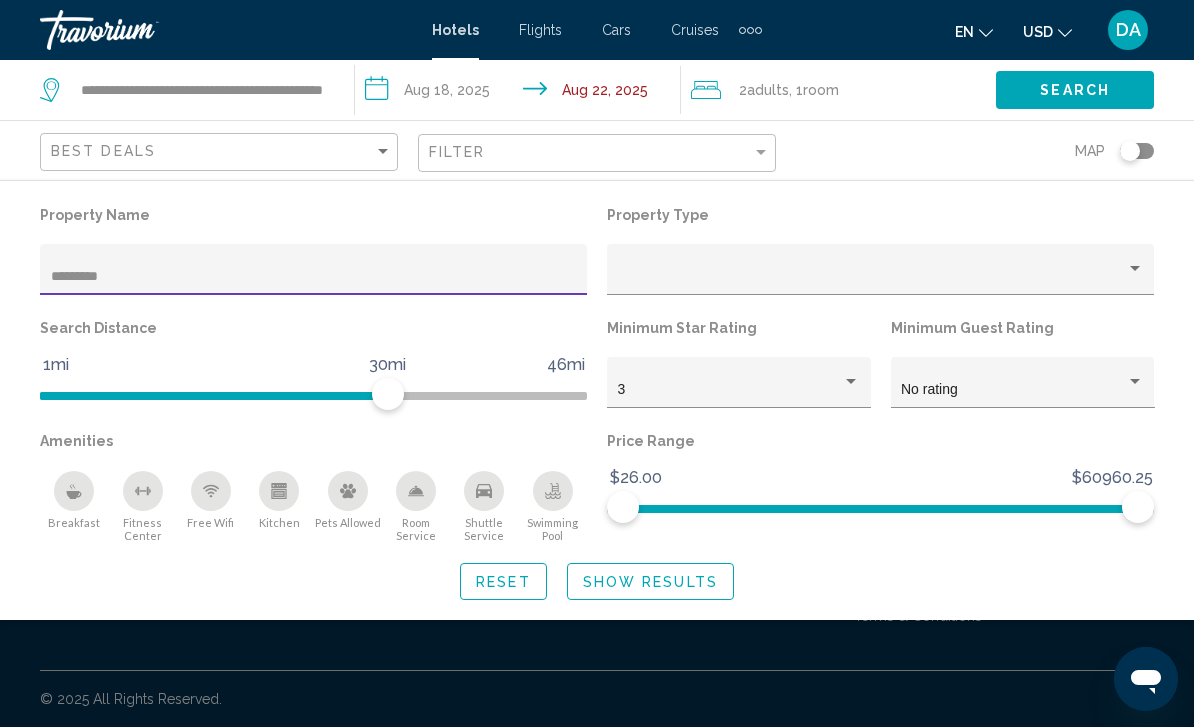 click on "*********" at bounding box center (314, 277) 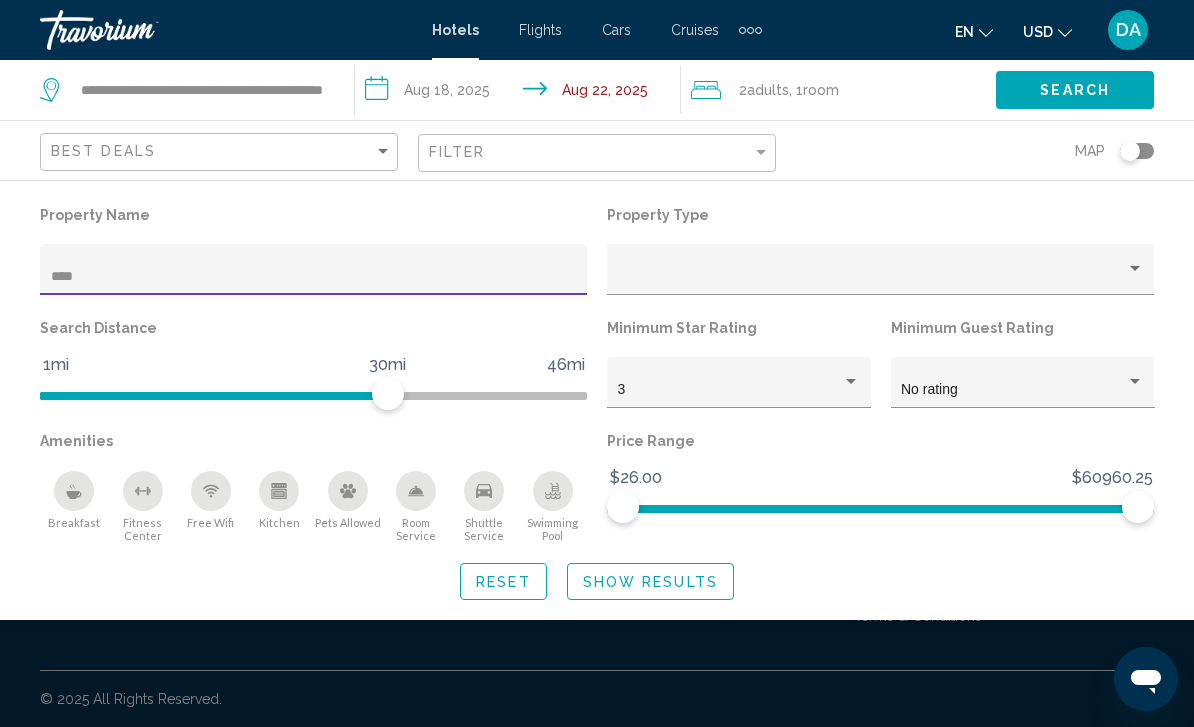 type on "***" 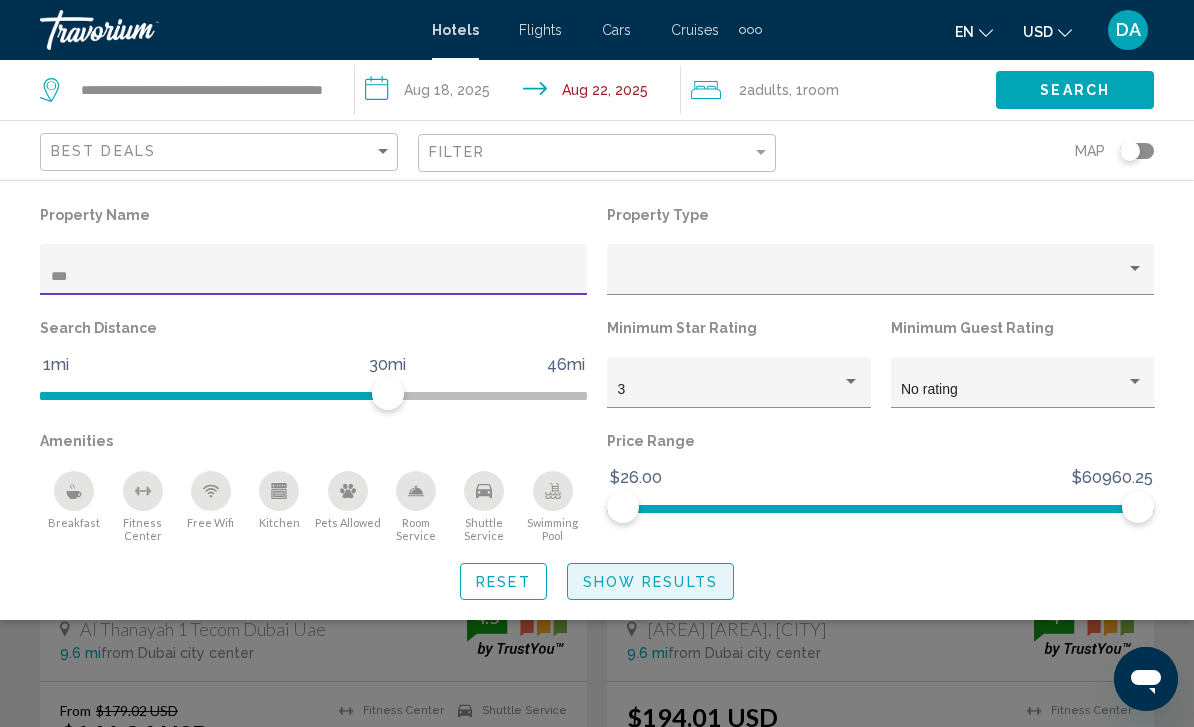 click on "Show Results" 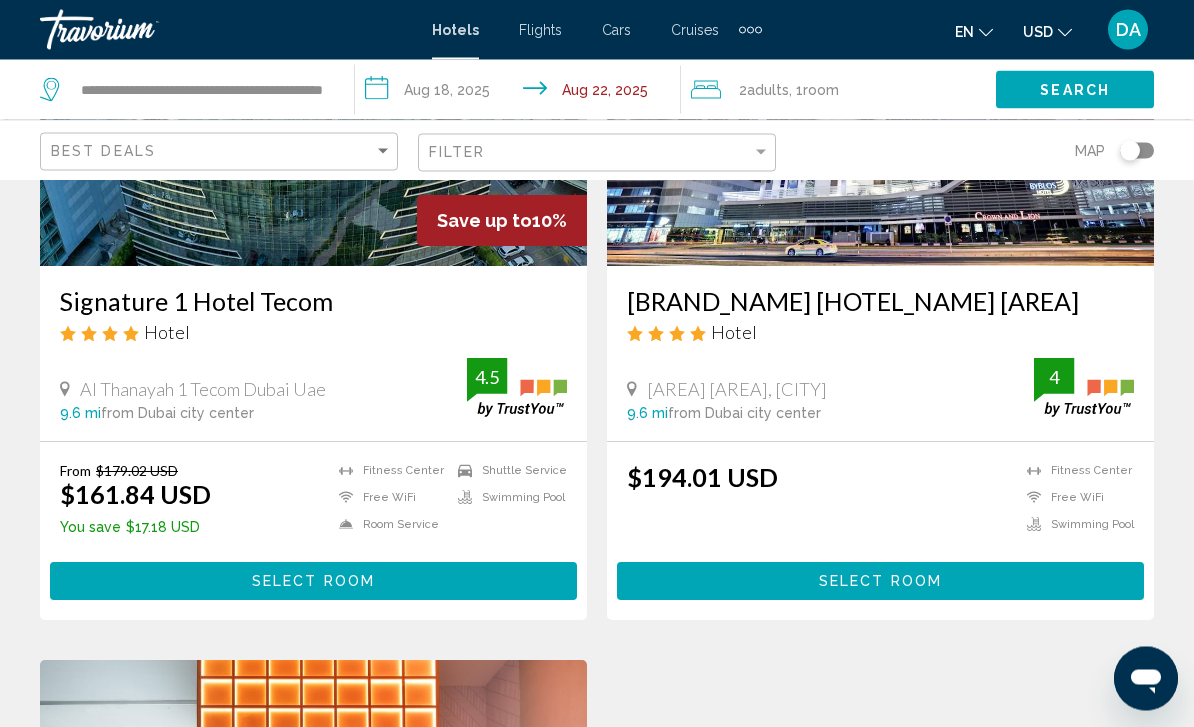 scroll, scrollTop: 304, scrollLeft: 0, axis: vertical 